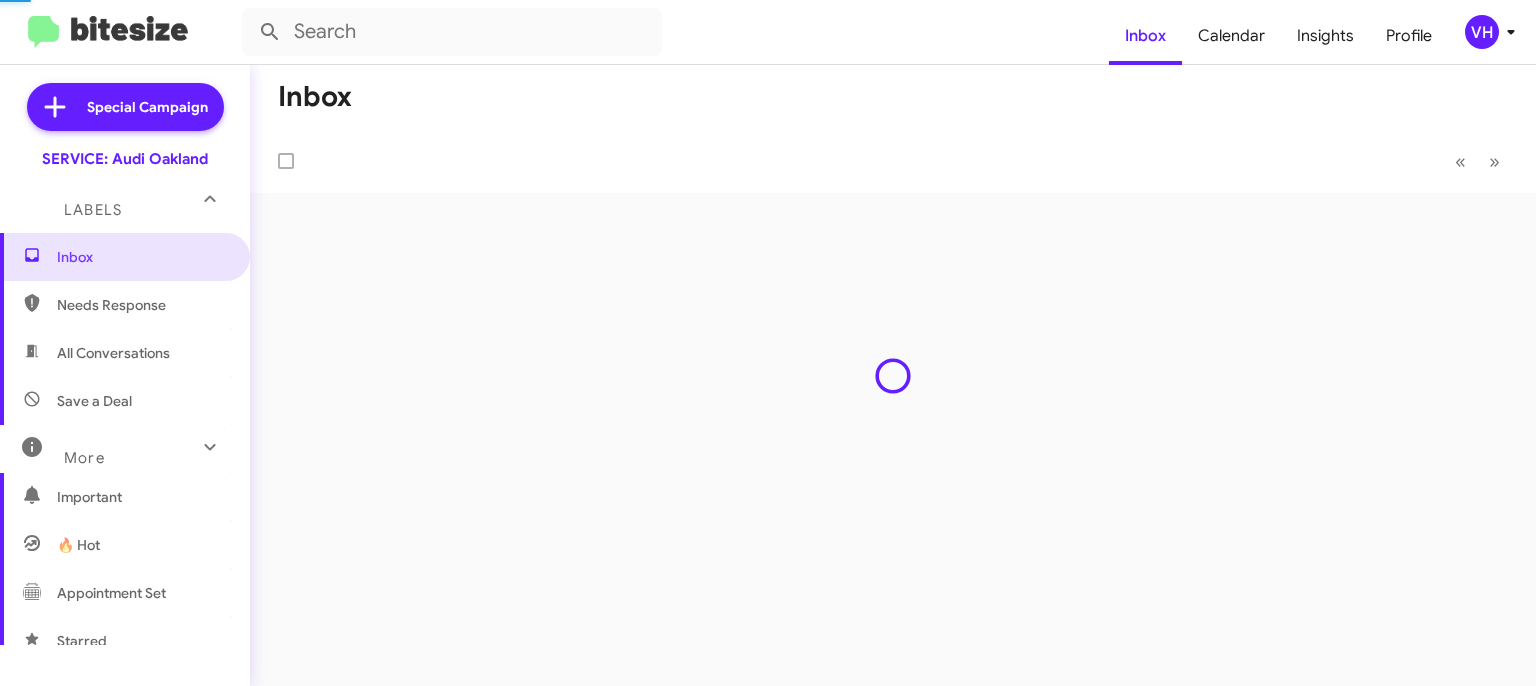 scroll, scrollTop: 0, scrollLeft: 0, axis: both 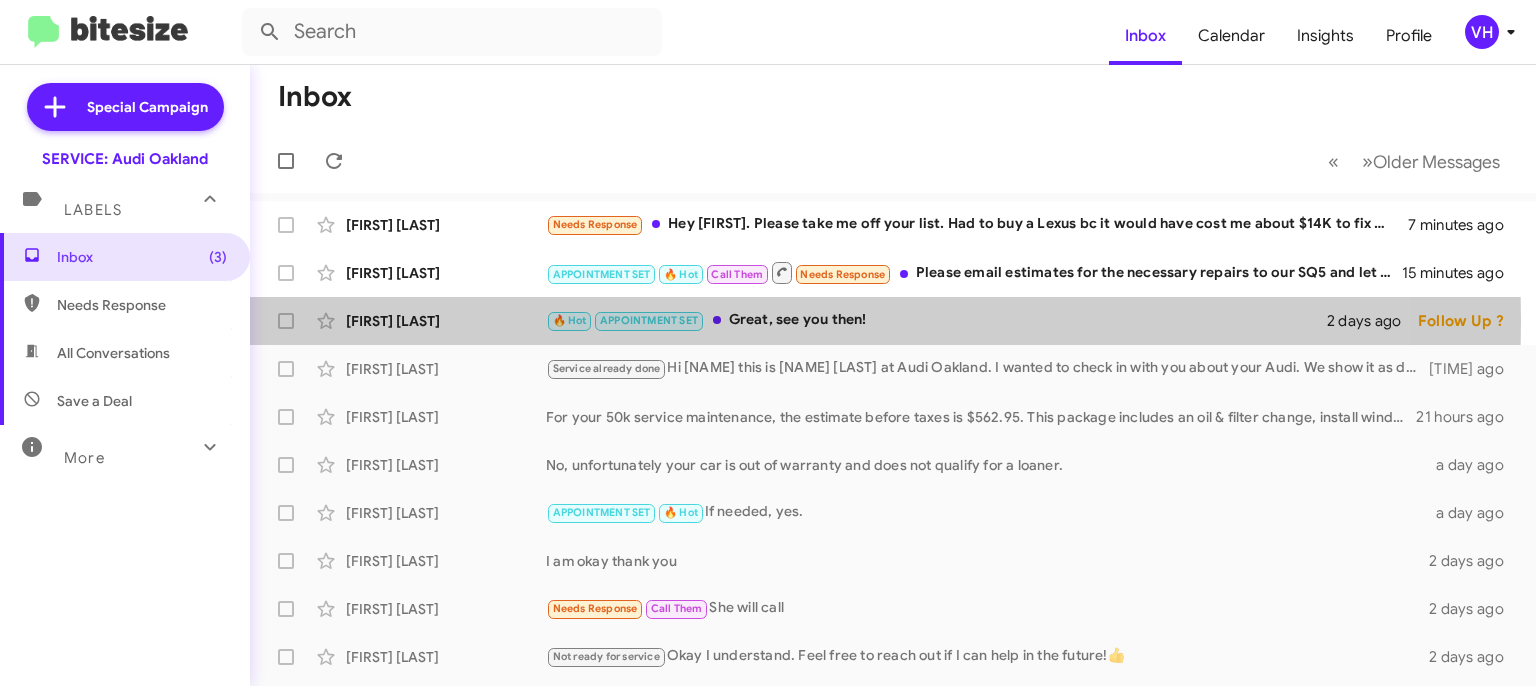 click on "[FIRST] [LAST]" 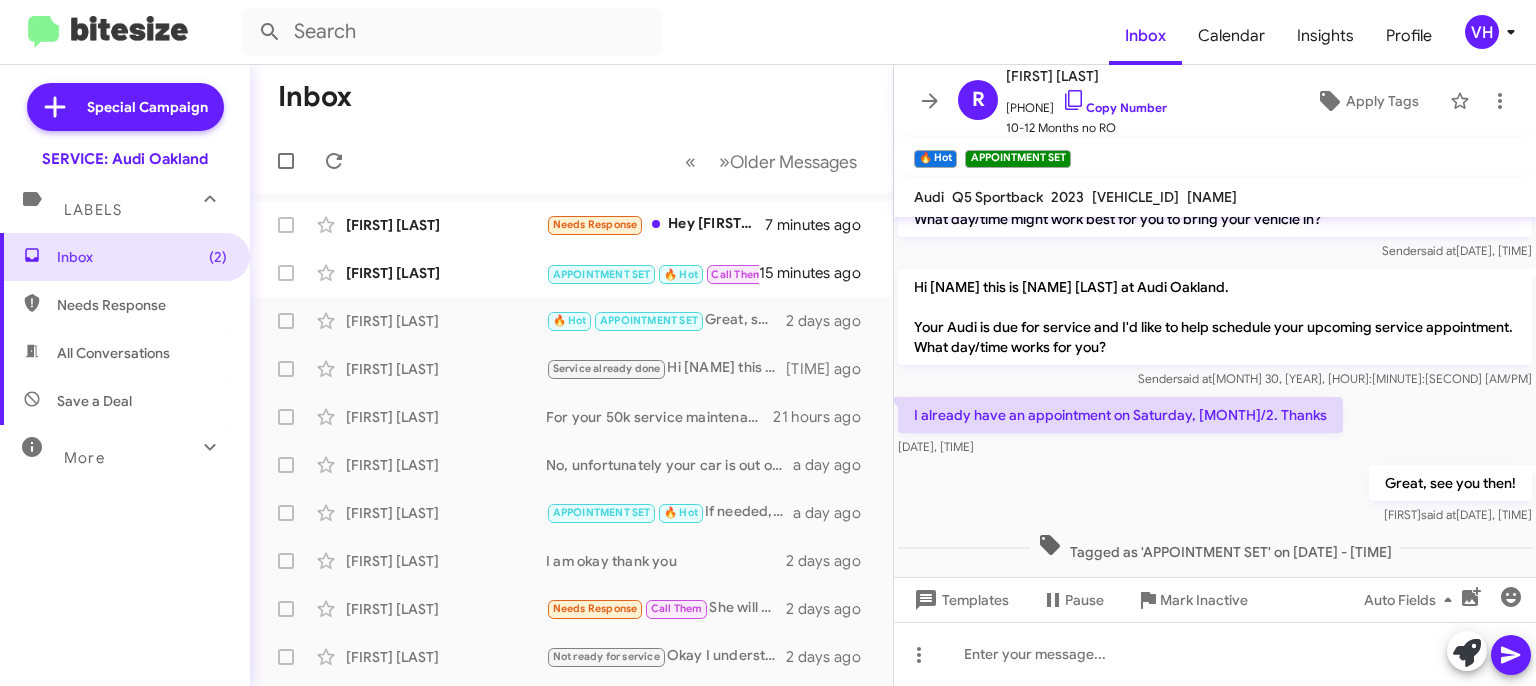 scroll, scrollTop: 94, scrollLeft: 0, axis: vertical 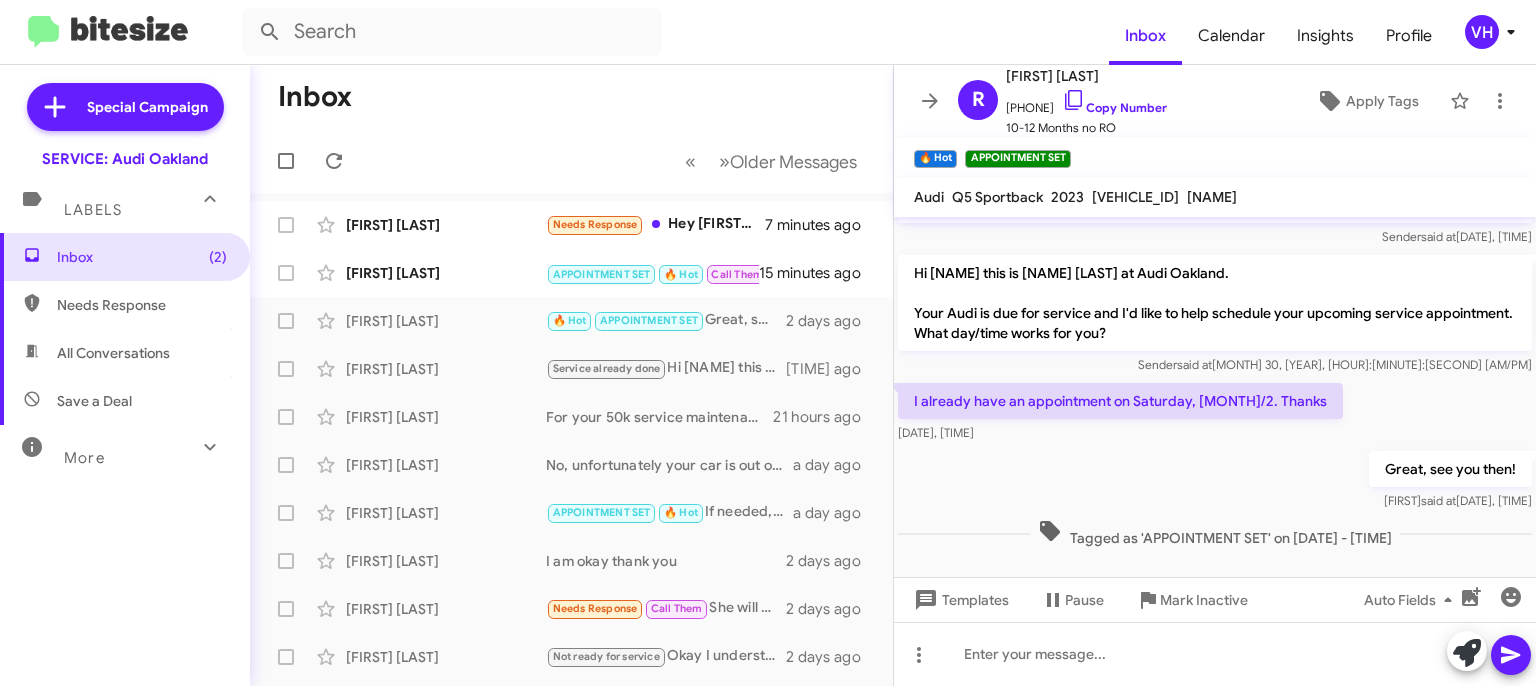 click on "[FIRST] [LAST]  APPOINTMENT SET   🔥 Hot   Call Them   Needs Response   Please email estimates for the necessary repairs to our SQ5 and let me know when we can bring it in. We'll wait on brakes and rotors. Thanks!   [TIME] ago" 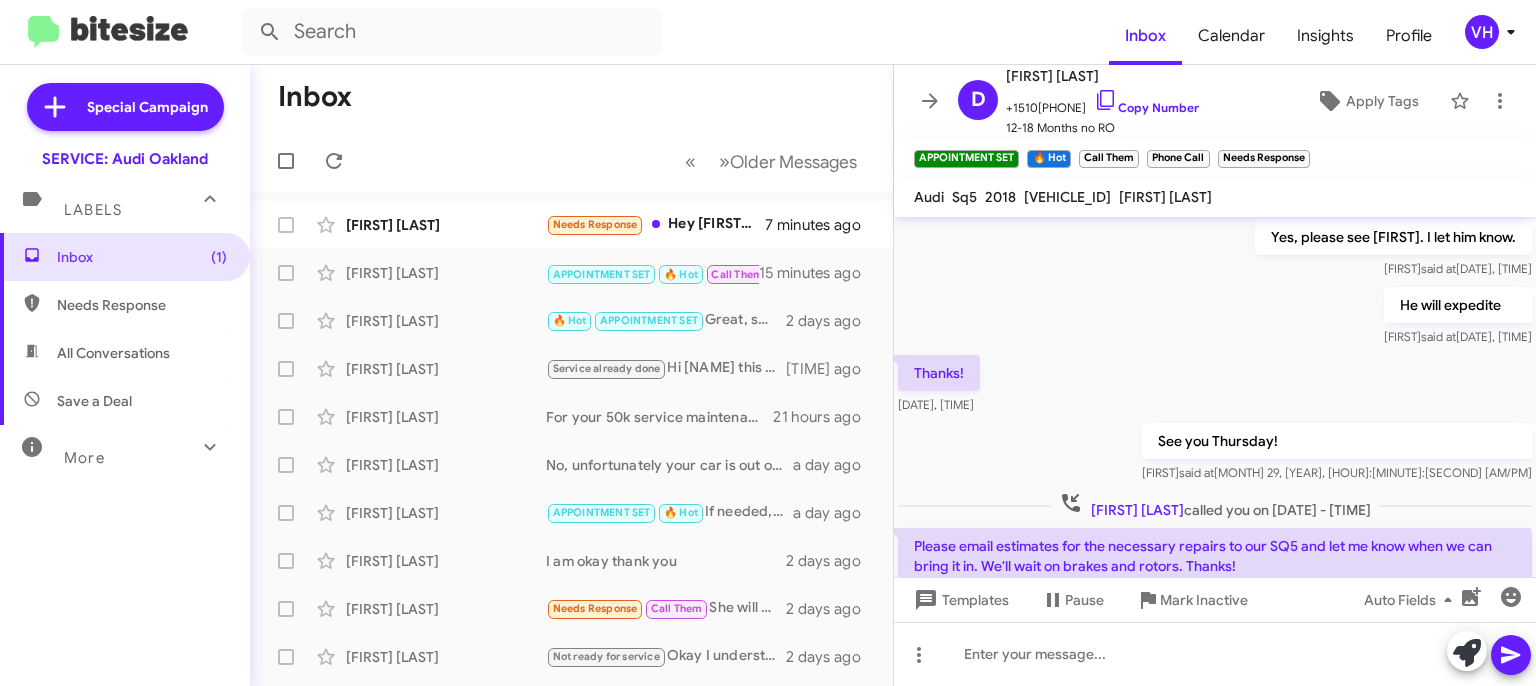 scroll, scrollTop: 906, scrollLeft: 0, axis: vertical 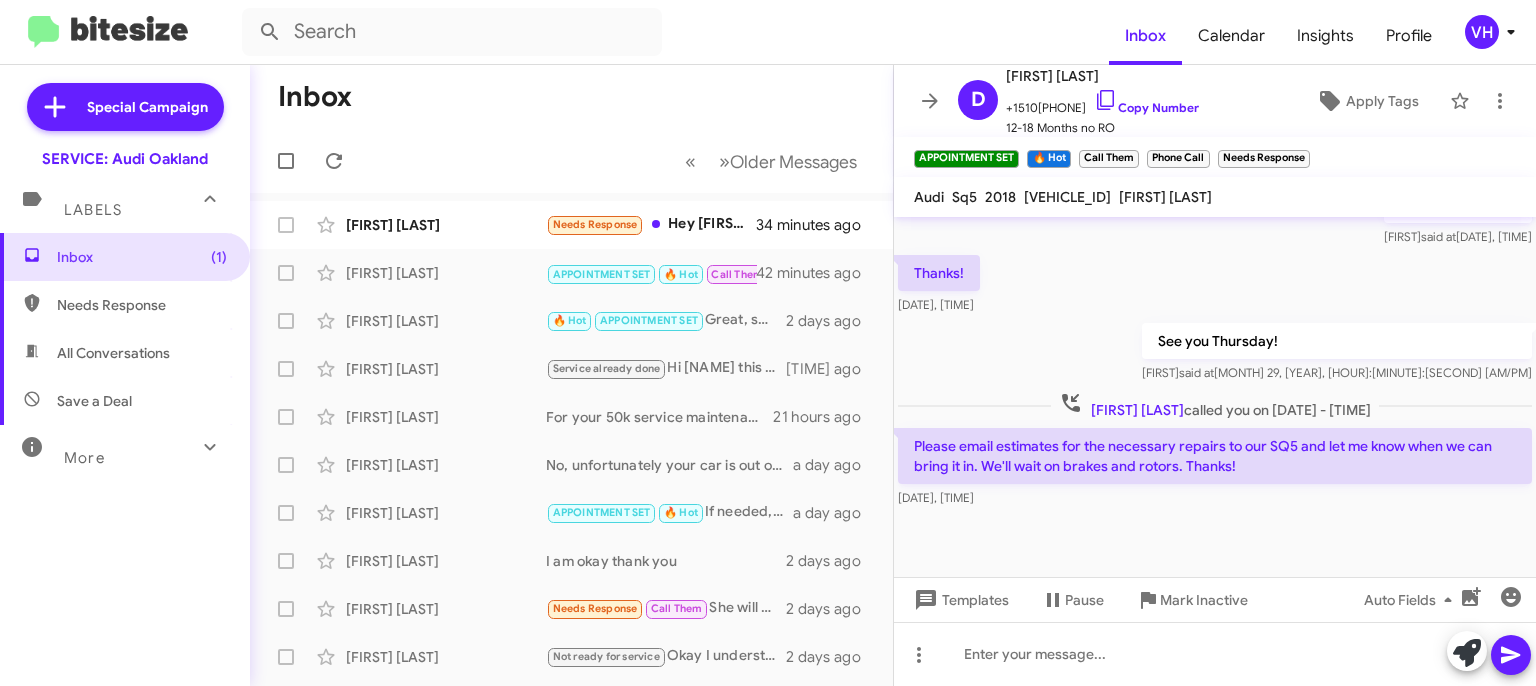 click on "[FIRST] [LAST]" 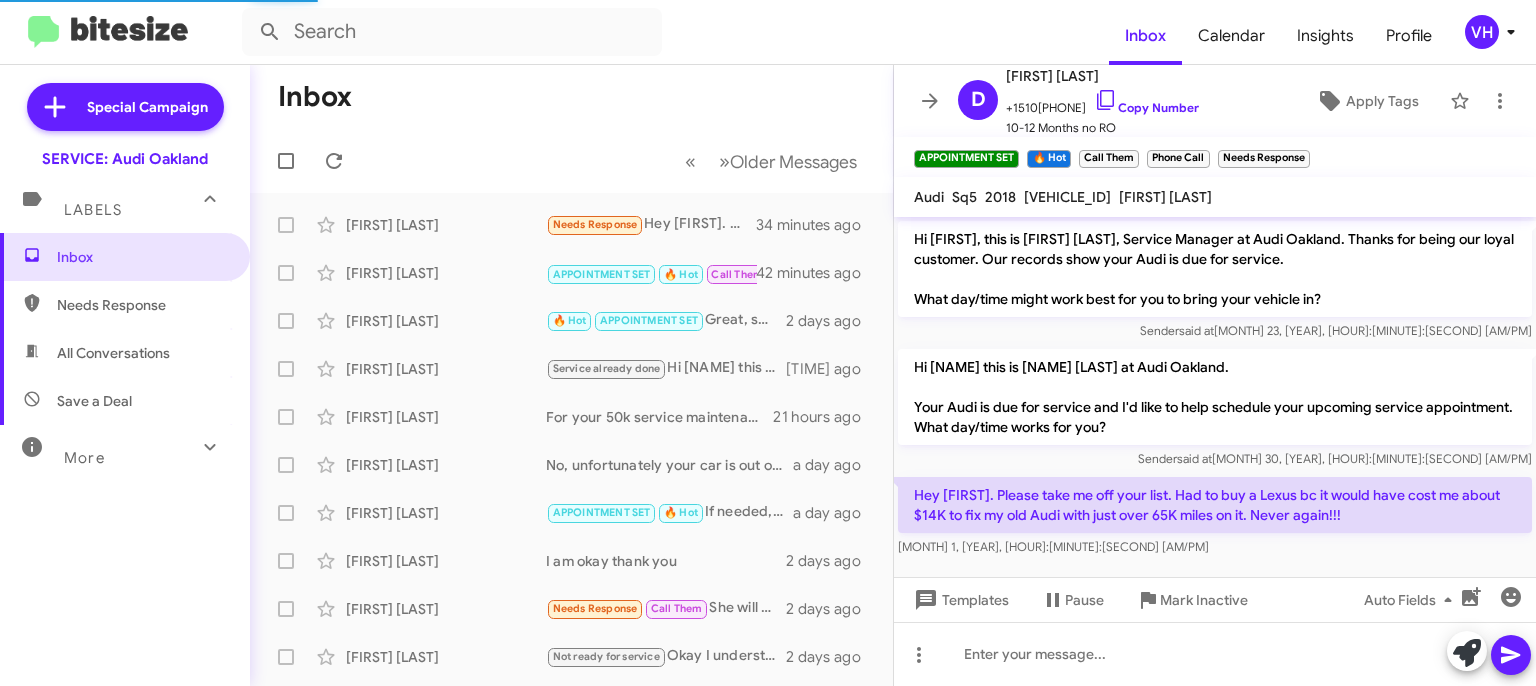 scroll, scrollTop: 0, scrollLeft: 0, axis: both 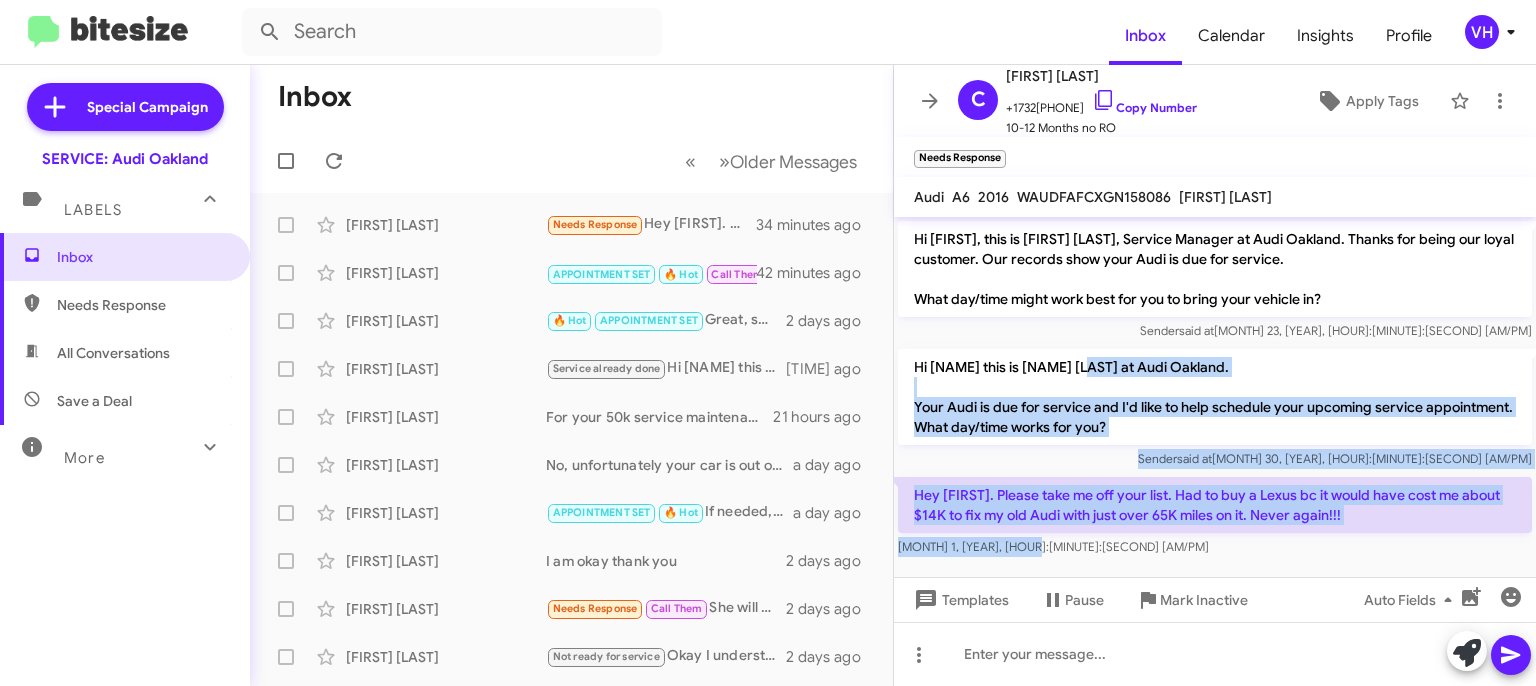 drag, startPoint x: 1080, startPoint y: 357, endPoint x: 1372, endPoint y: 537, distance: 343.02185 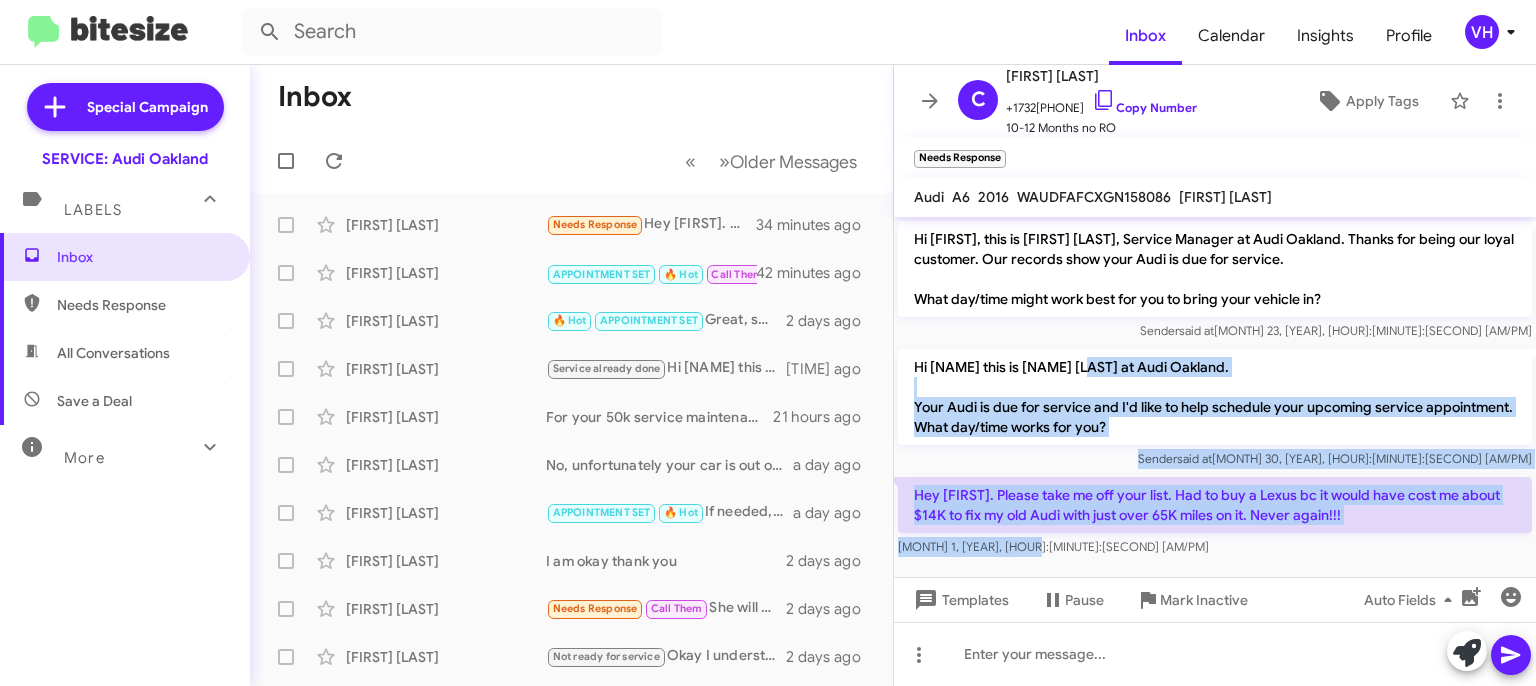 click on "Hi [NAME], this is [NAME] [LAST], Service Manager at Audi Oakland. Thanks for being our loyal customer. Our records show your Audi is due for service.
What day/time might work best for you to bring your vehicle in? Sender   said at   [DATE], [TIME]  Hi [NAME] this is [NAME] [LAST] at Audi Oakland.
Your Audi is due for service and I'd like to help schedule your upcoming service appointment. What day/time works for you? Sender   said at   [DATE], [TIME]  Hey [NAME]. Please take me off your list.  Had to buy a Lexus bc it would have cost me about $14K to fix my old Audi with just over 65K miles on it.  Never again!!!    [DATE], [TIME]" 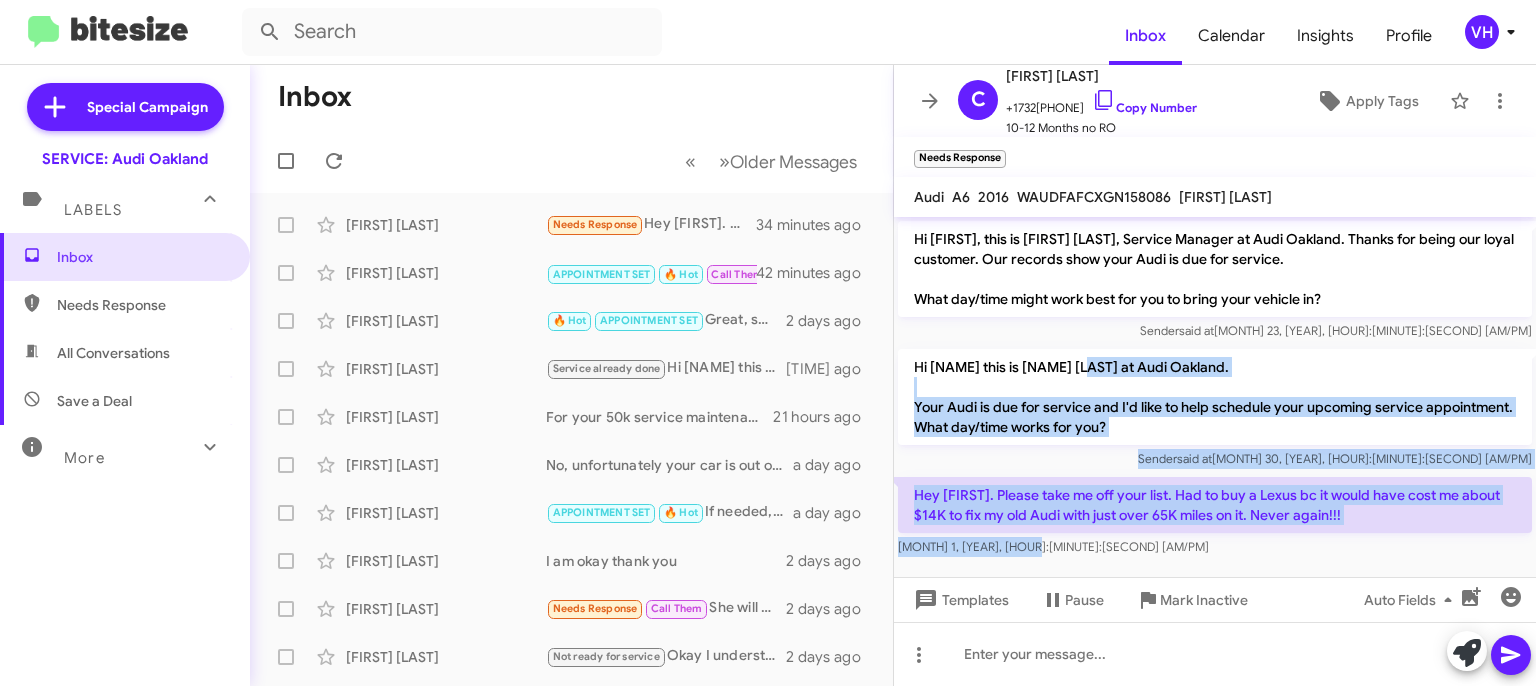 click on "[MONTH] 1, [YEAR], [HOUR]:[MINUTE]:[SECOND] [AM/PM]" 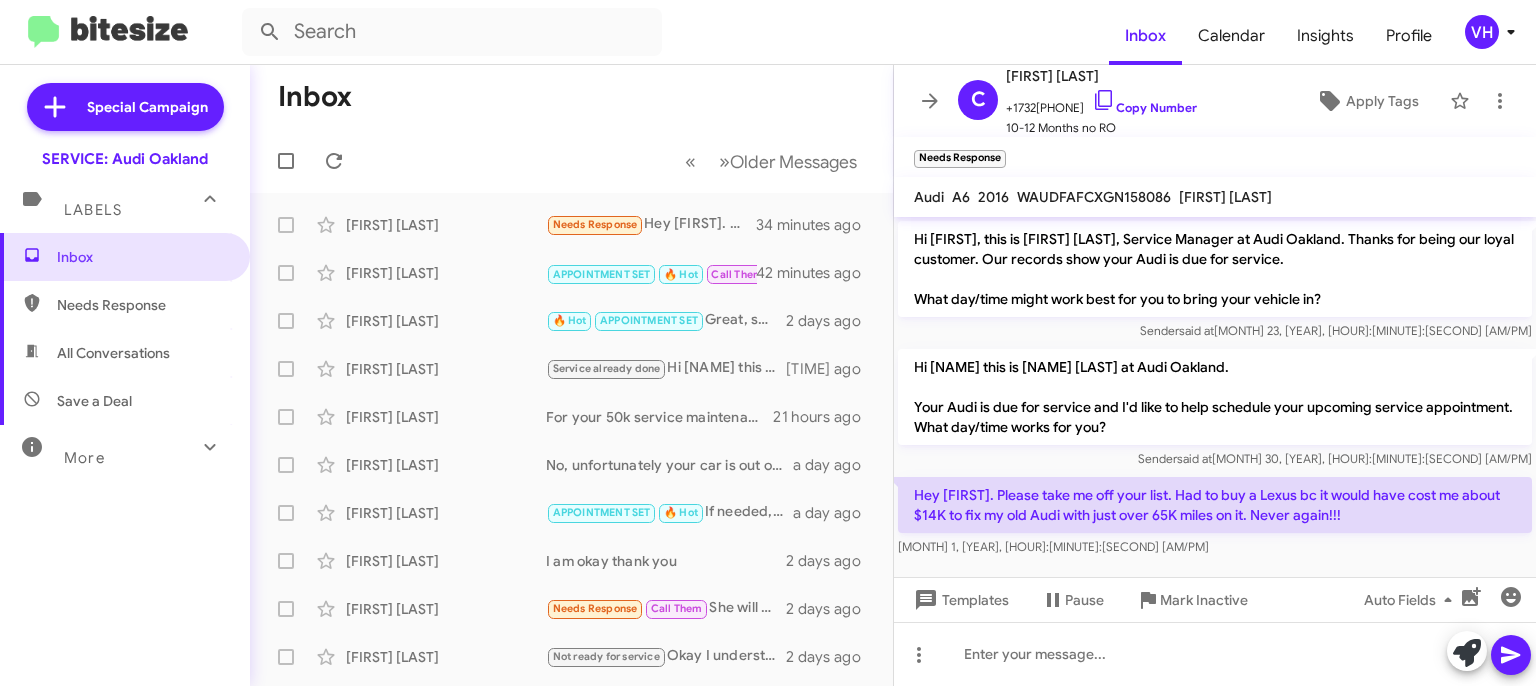 click on "×" 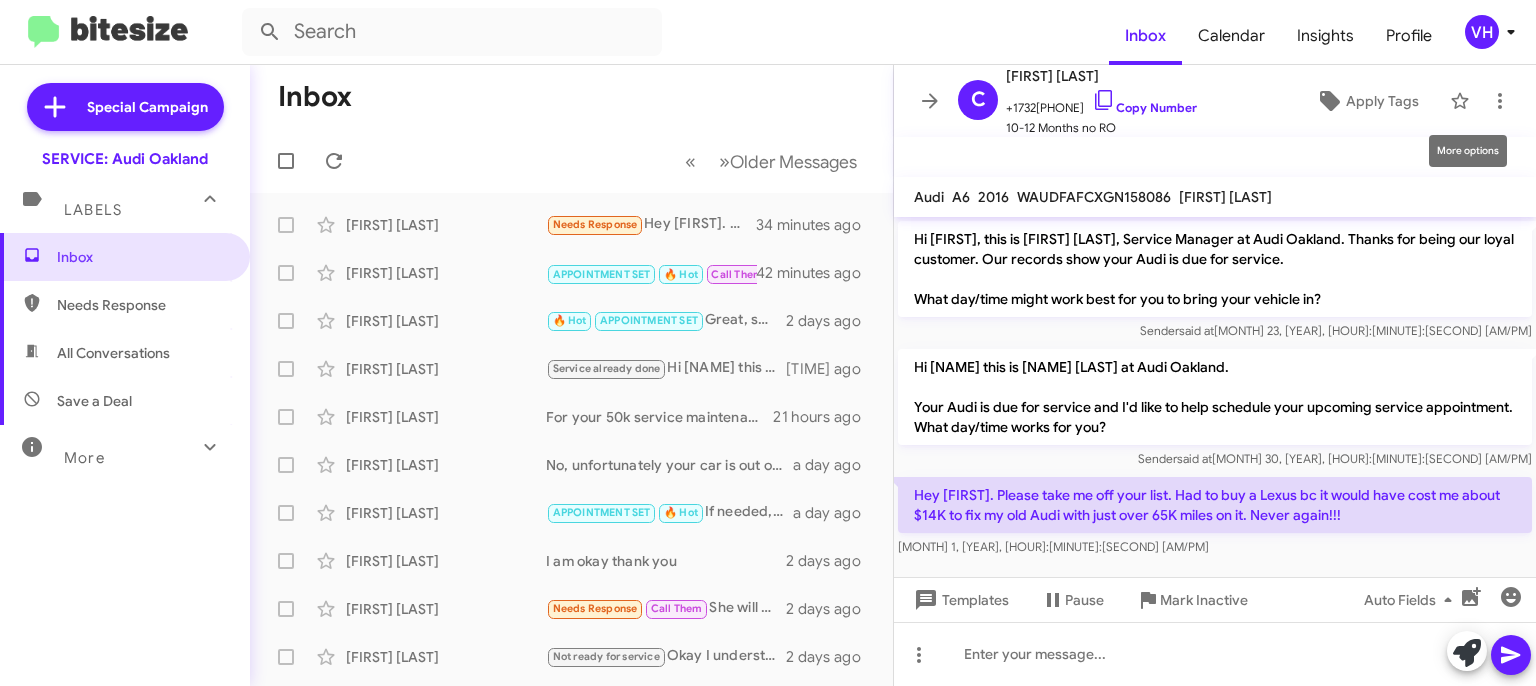 click 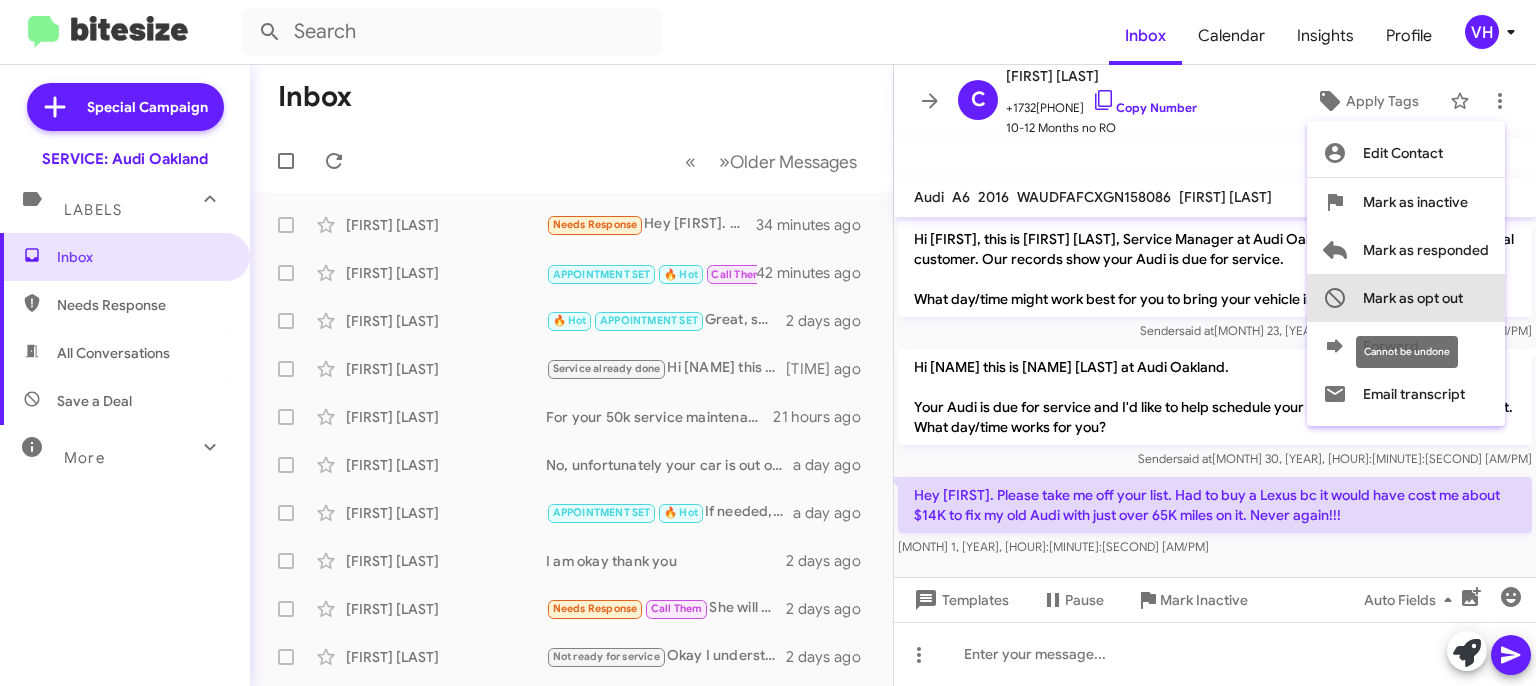 click on "Mark as opt out" at bounding box center (1406, 298) 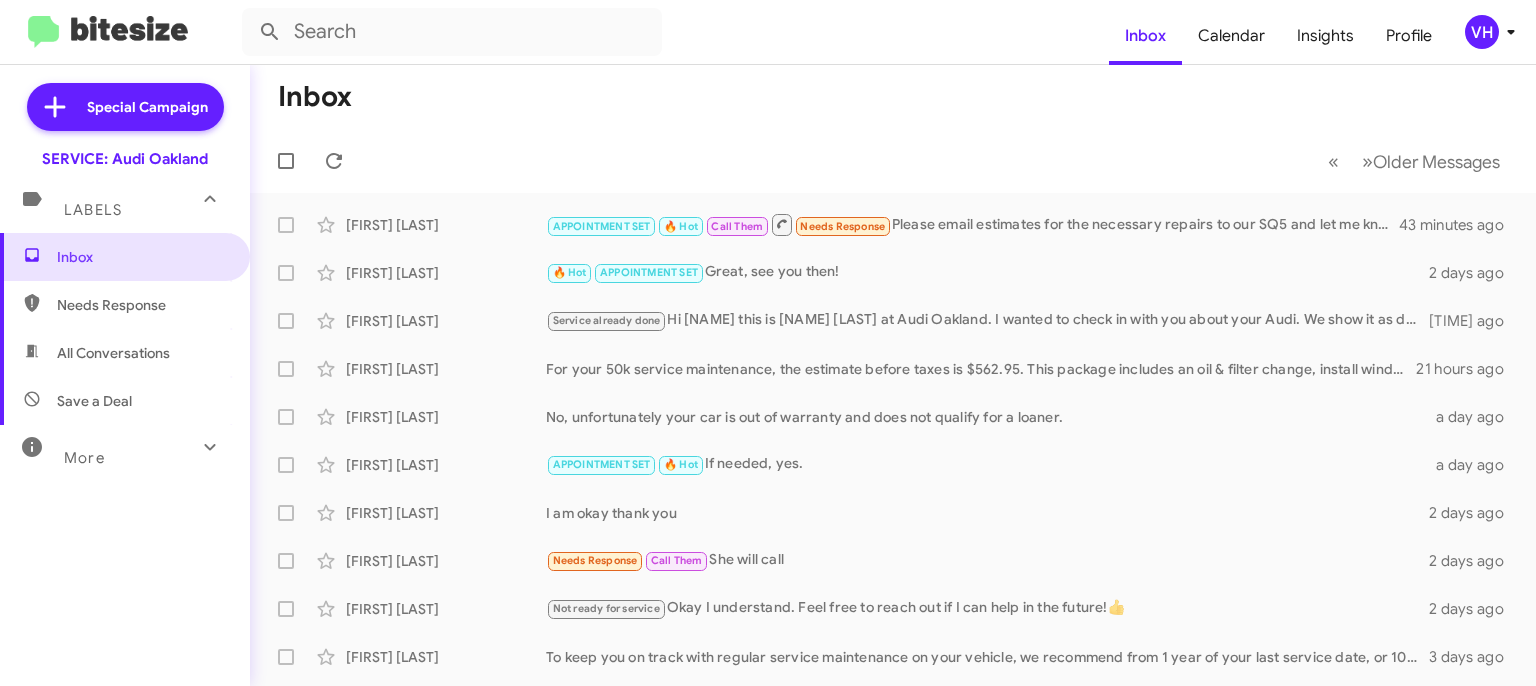 click on "🔥 Hot   APPOINTMENT SET   Great, see you then!" 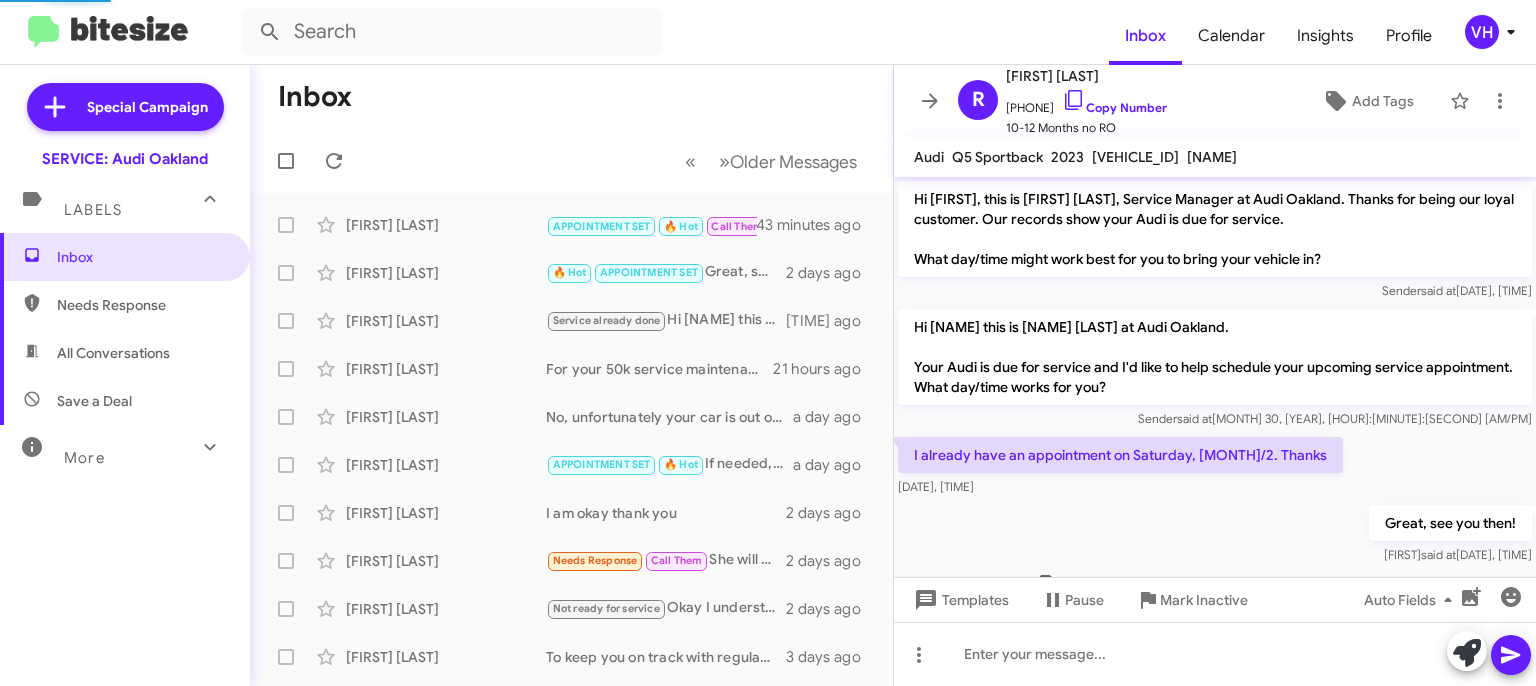 scroll, scrollTop: 14, scrollLeft: 0, axis: vertical 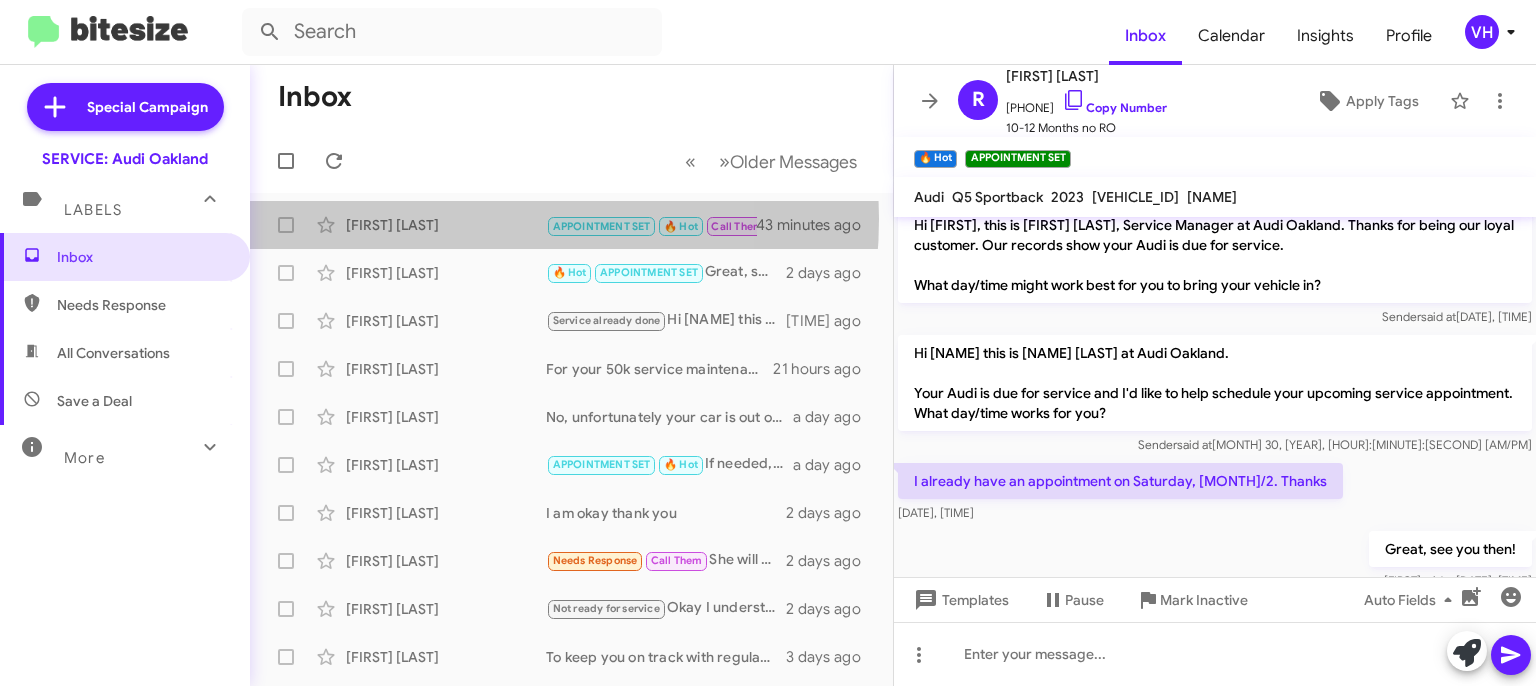 click on "[FIRST] [LAST]" 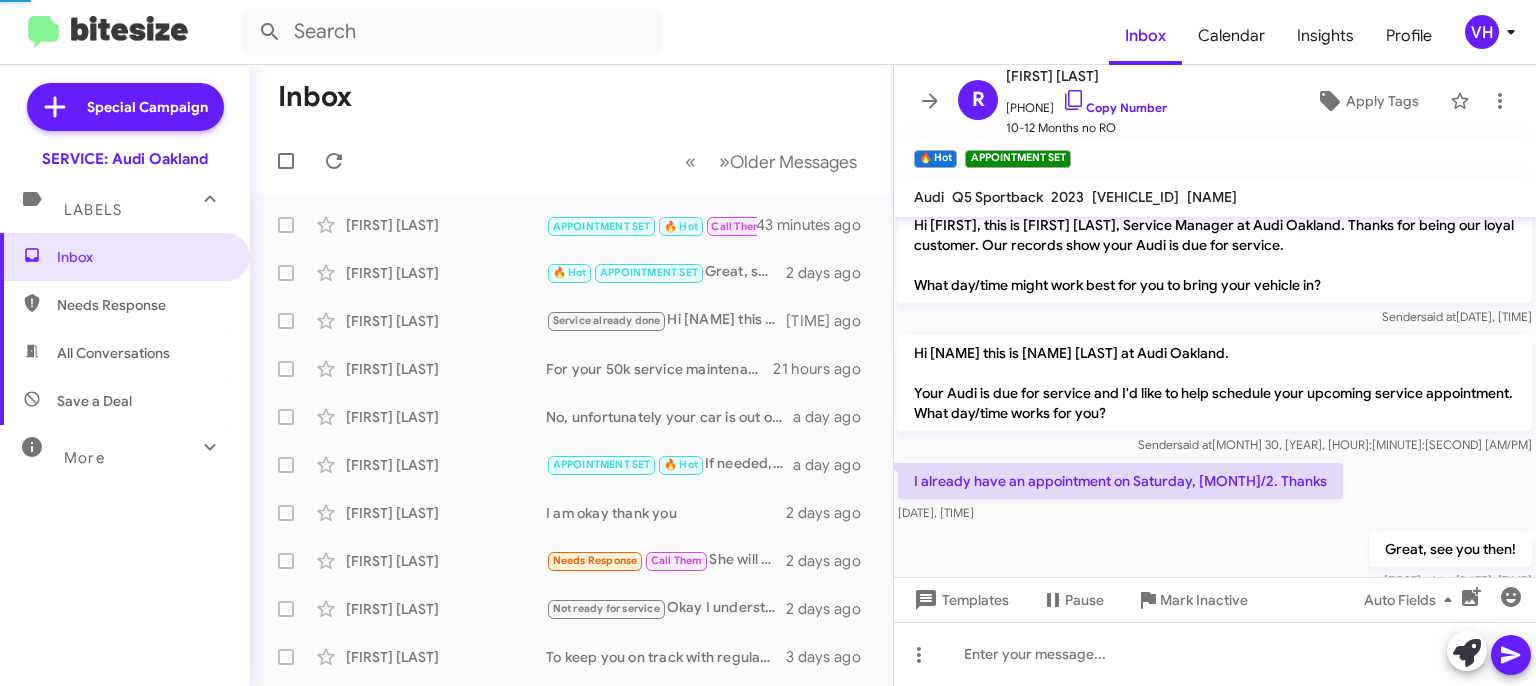 scroll, scrollTop: 906, scrollLeft: 0, axis: vertical 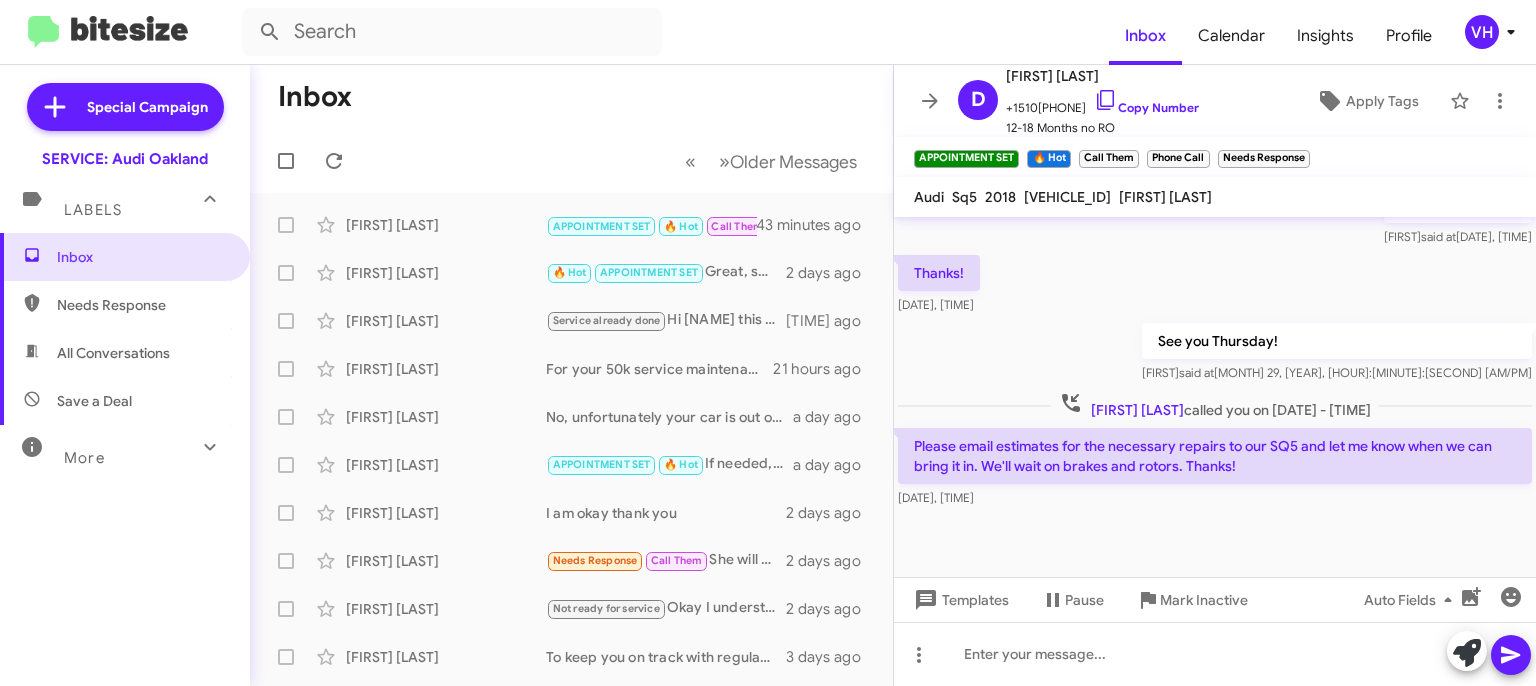 click on "[VEHICLE_ID]" 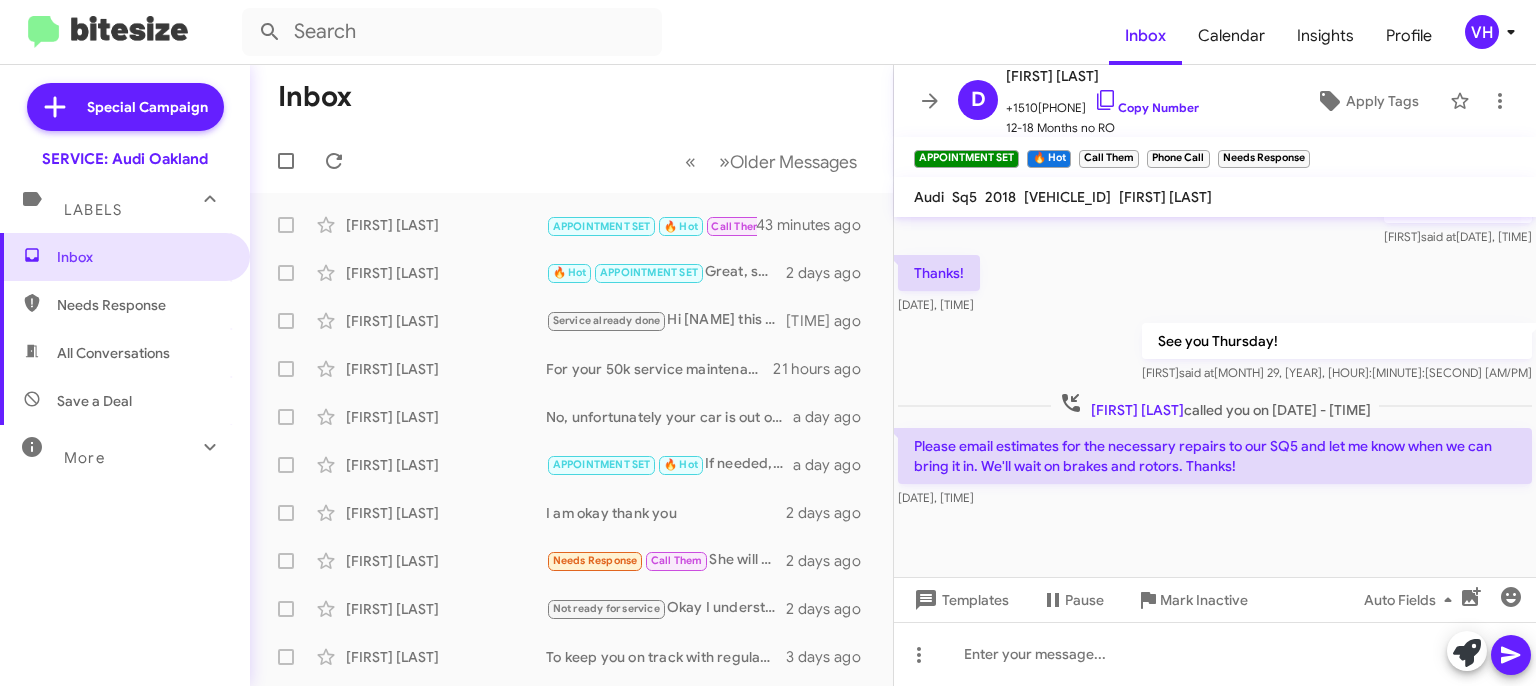 click on "[VEHICLE_ID]" 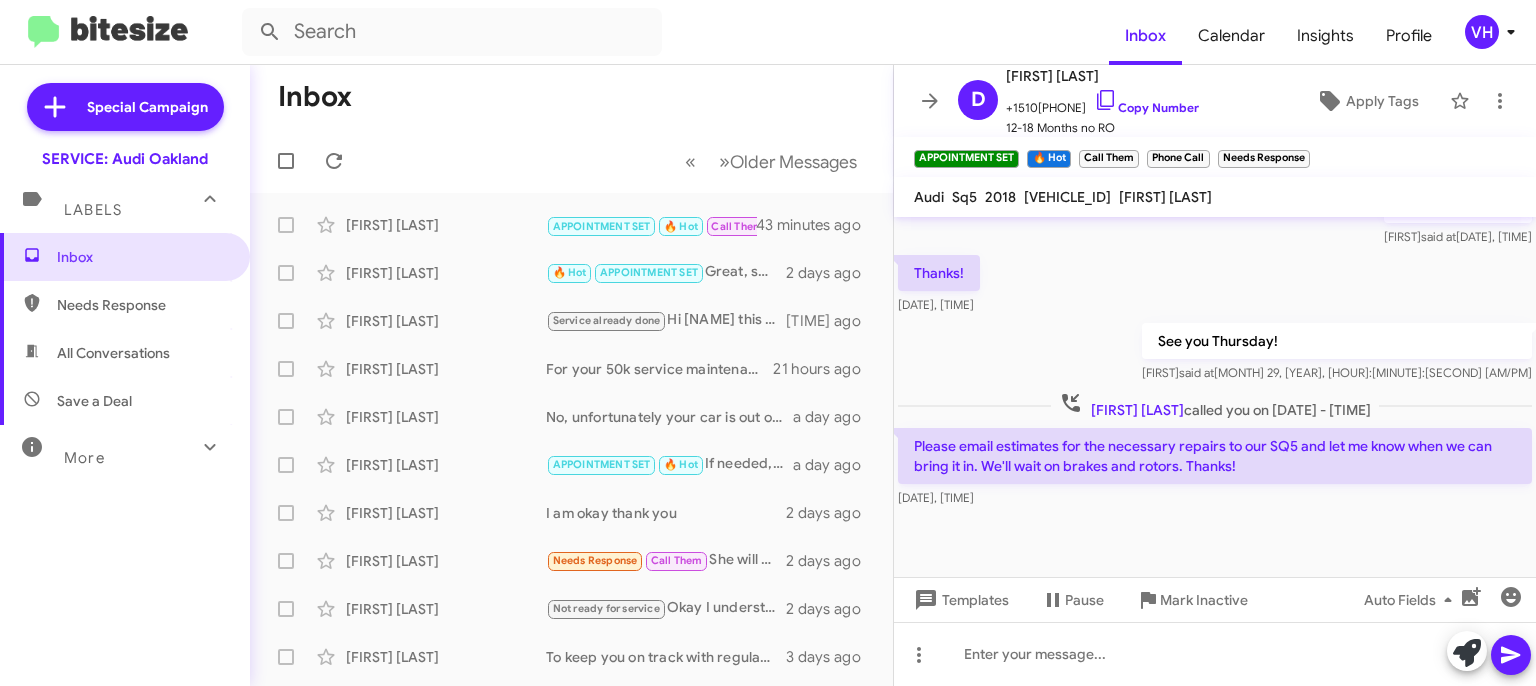 copy on "[VEHICLE_ID]" 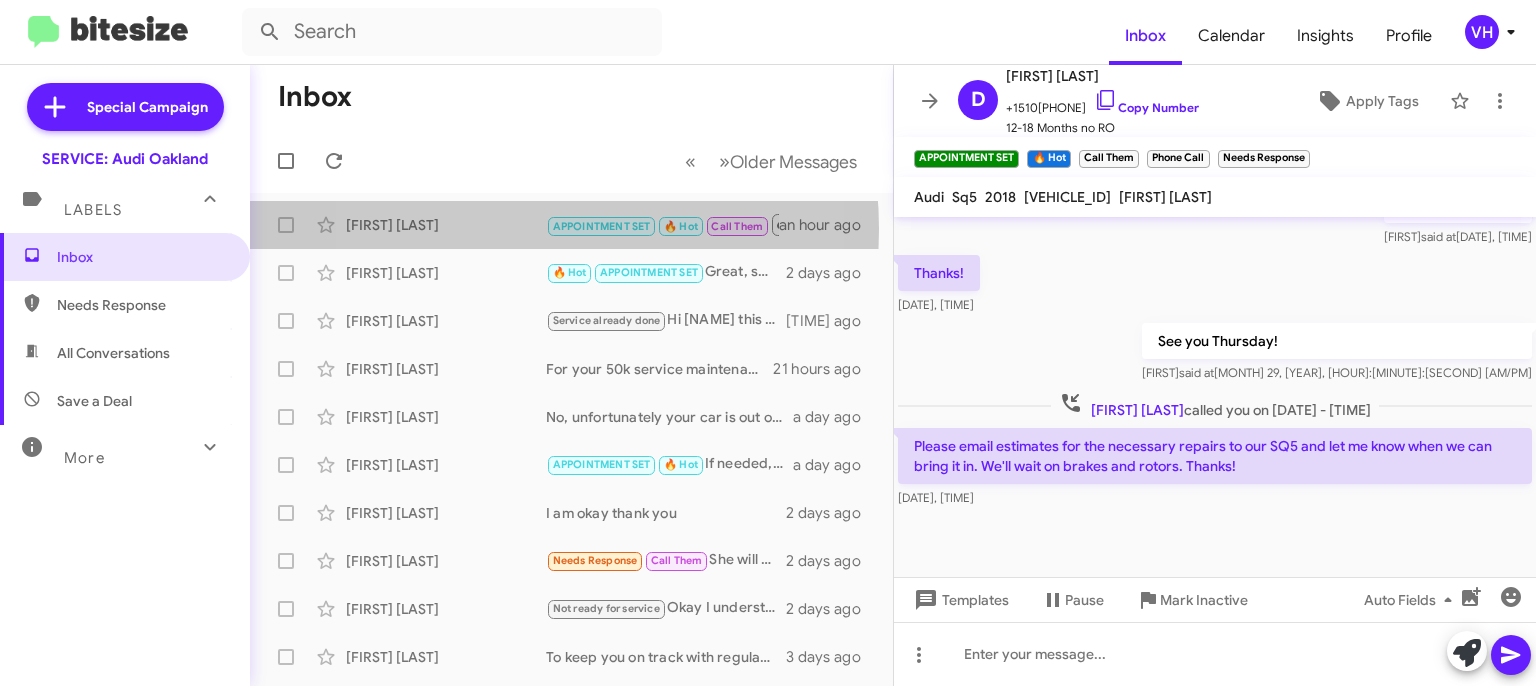click on "[FIRST] [LAST]" 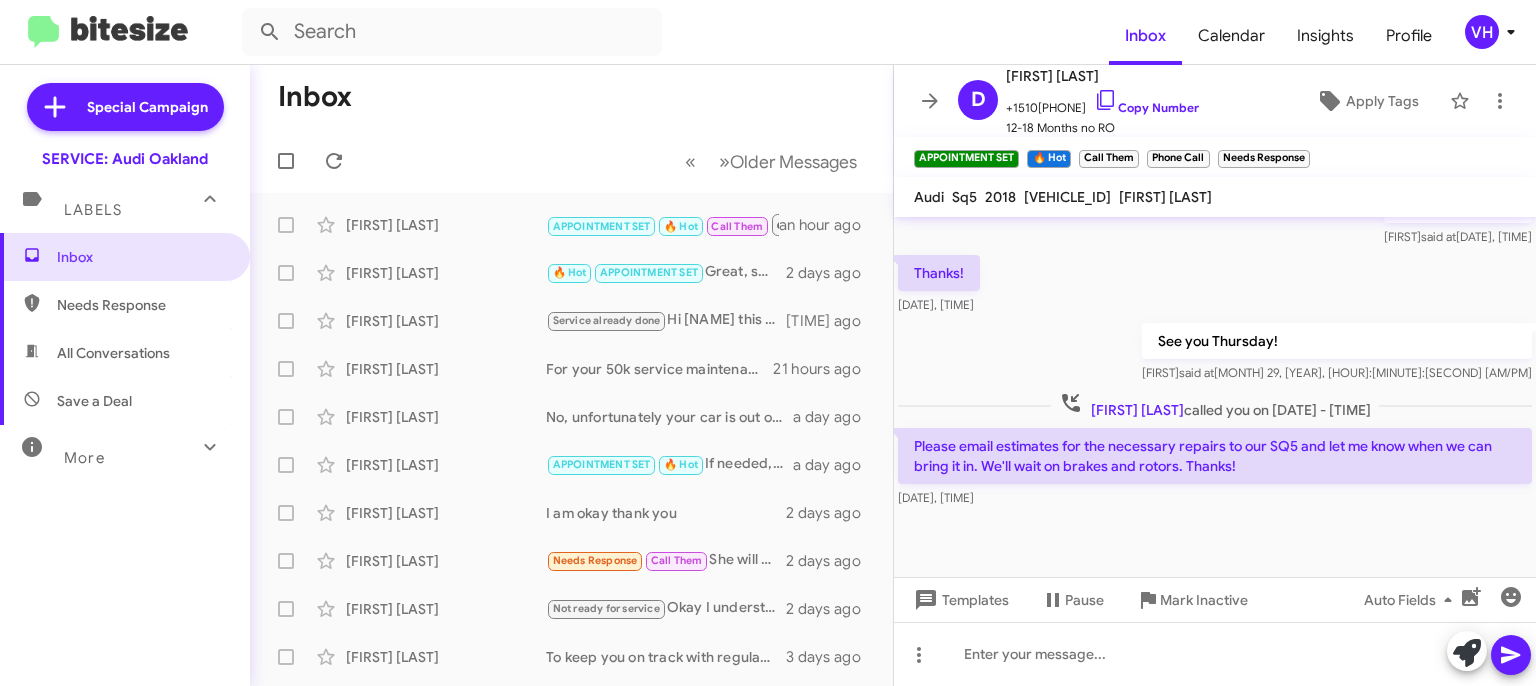 click 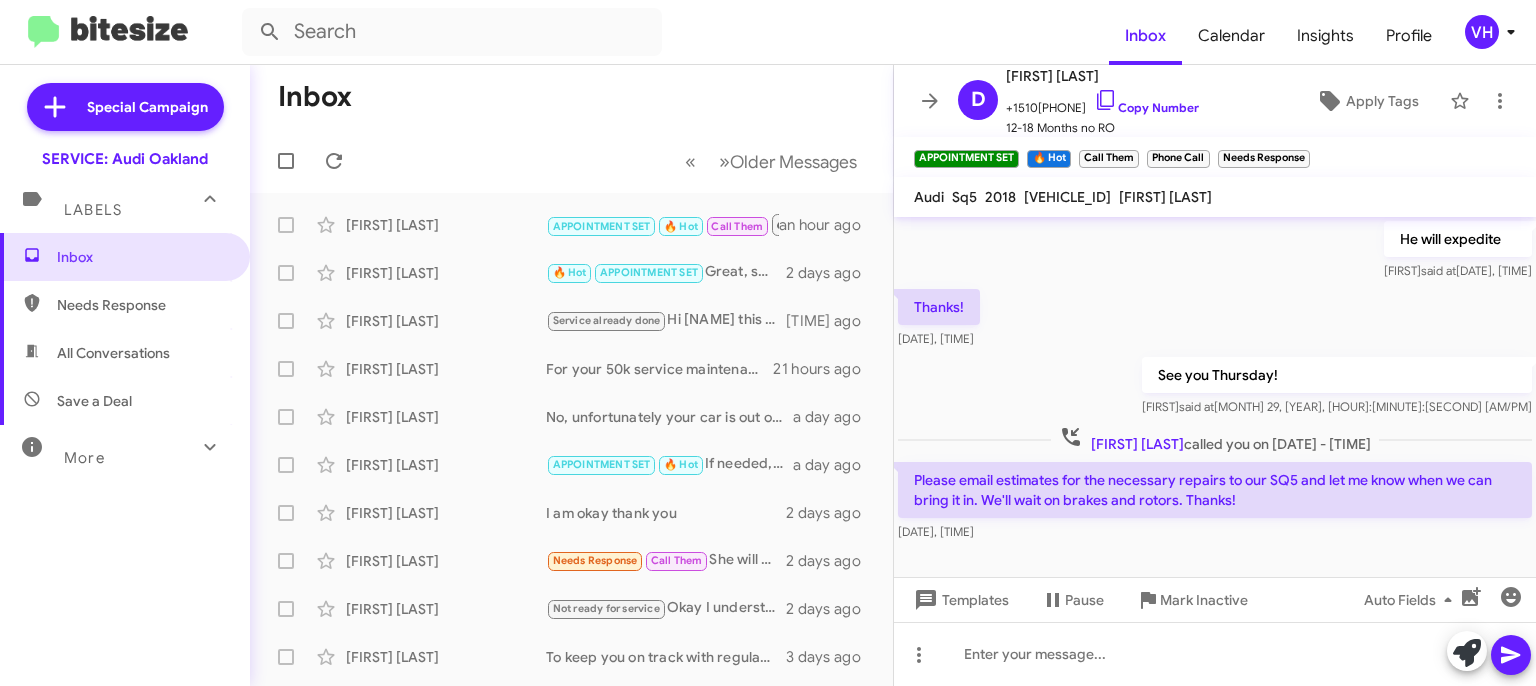 scroll, scrollTop: 906, scrollLeft: 0, axis: vertical 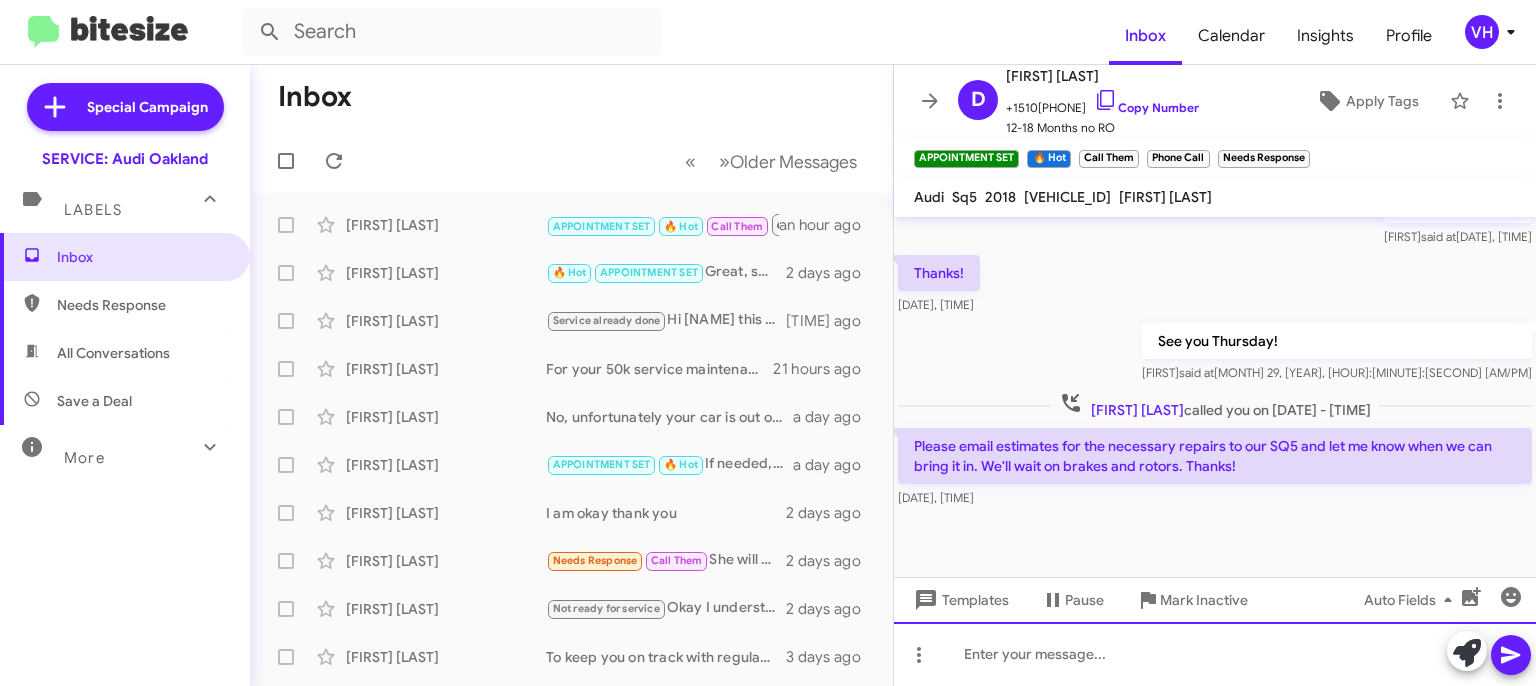 click 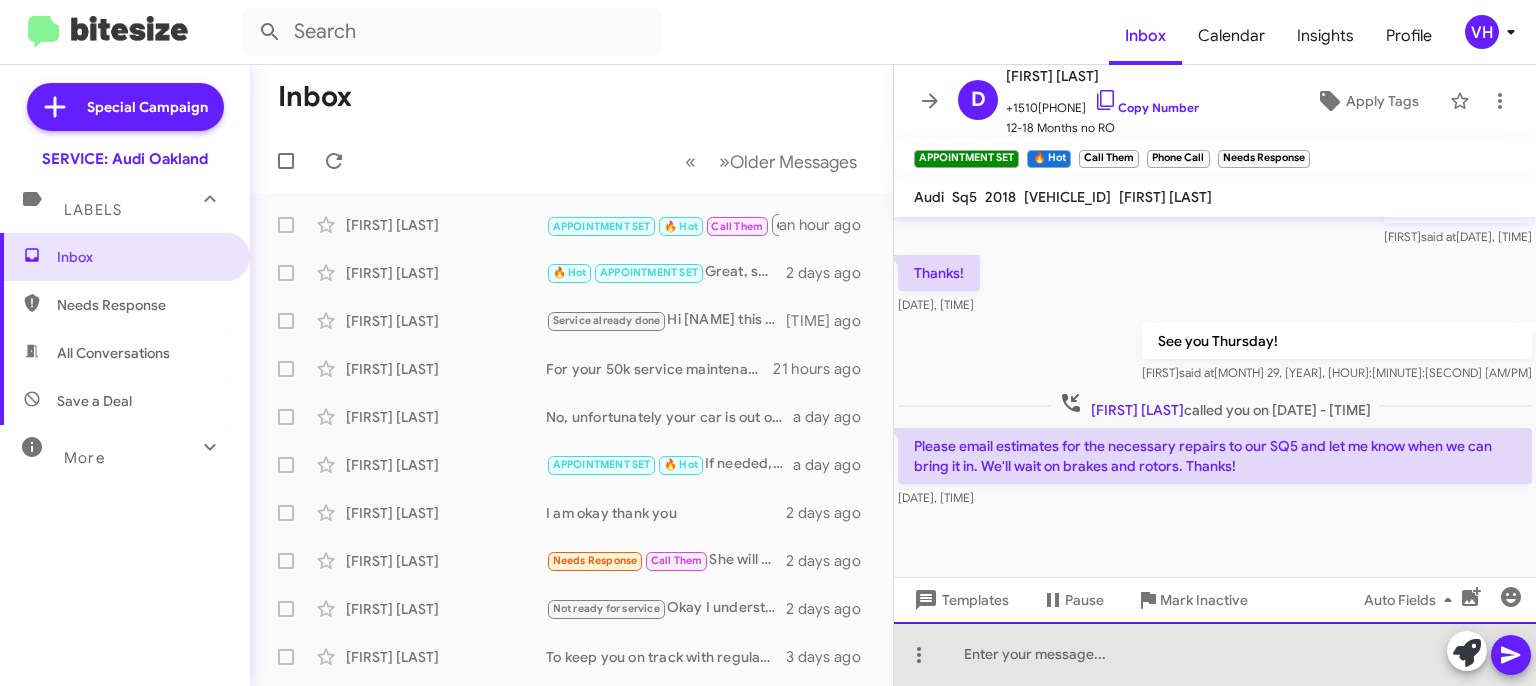 click 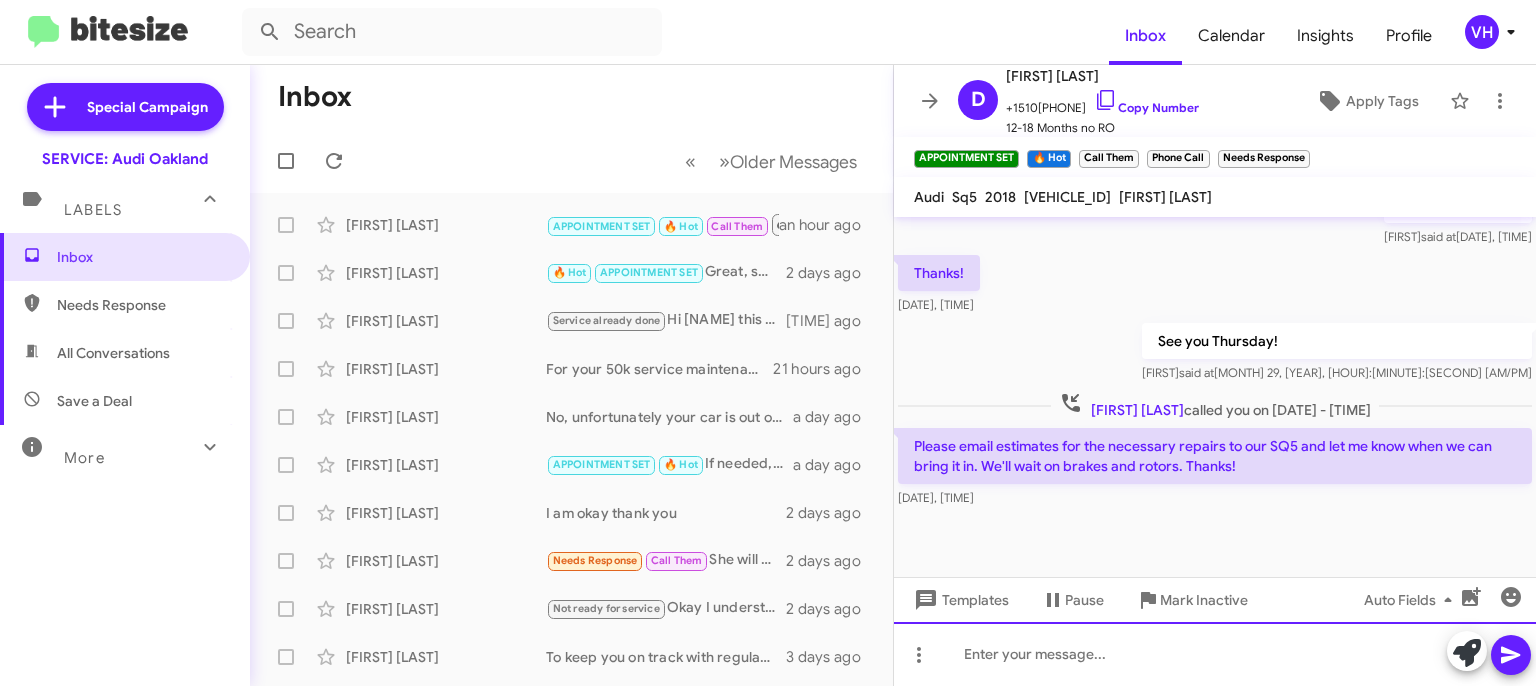 type 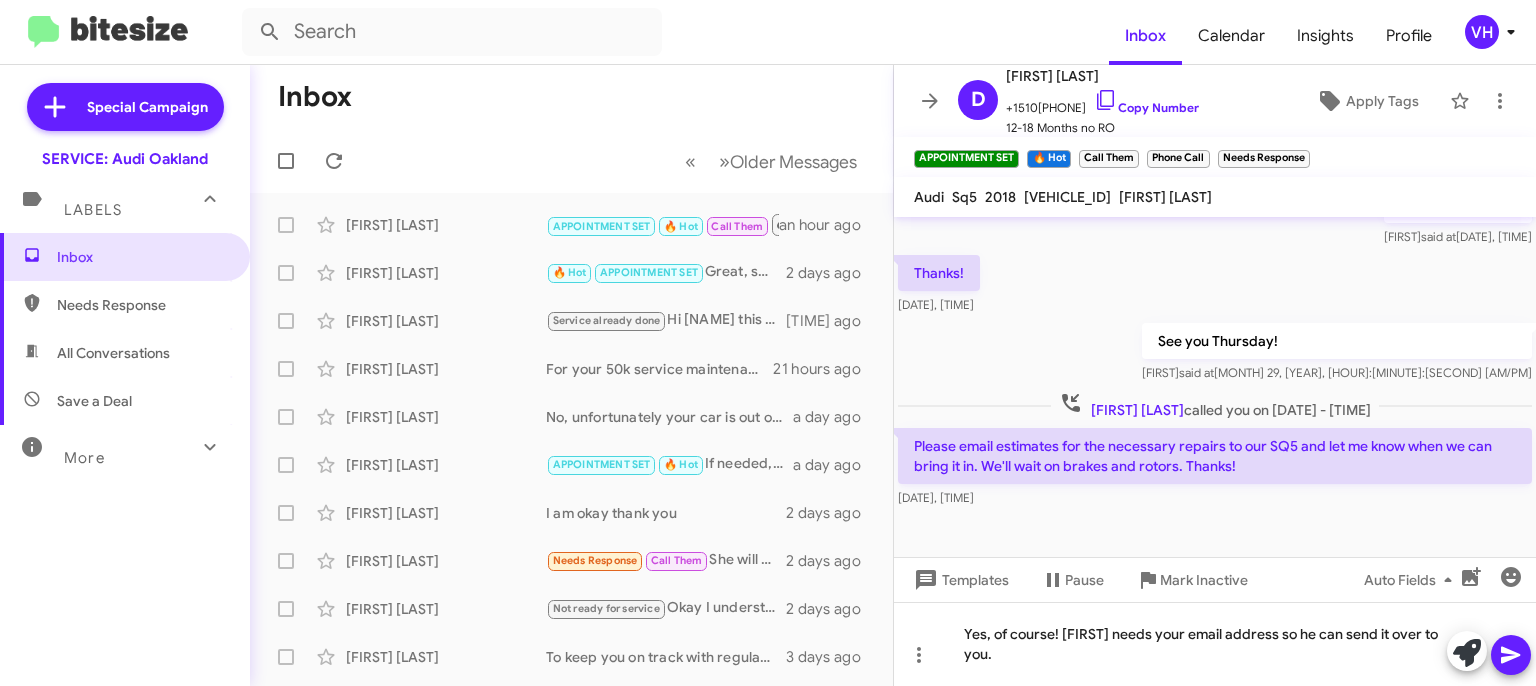 click on "Copy Number" 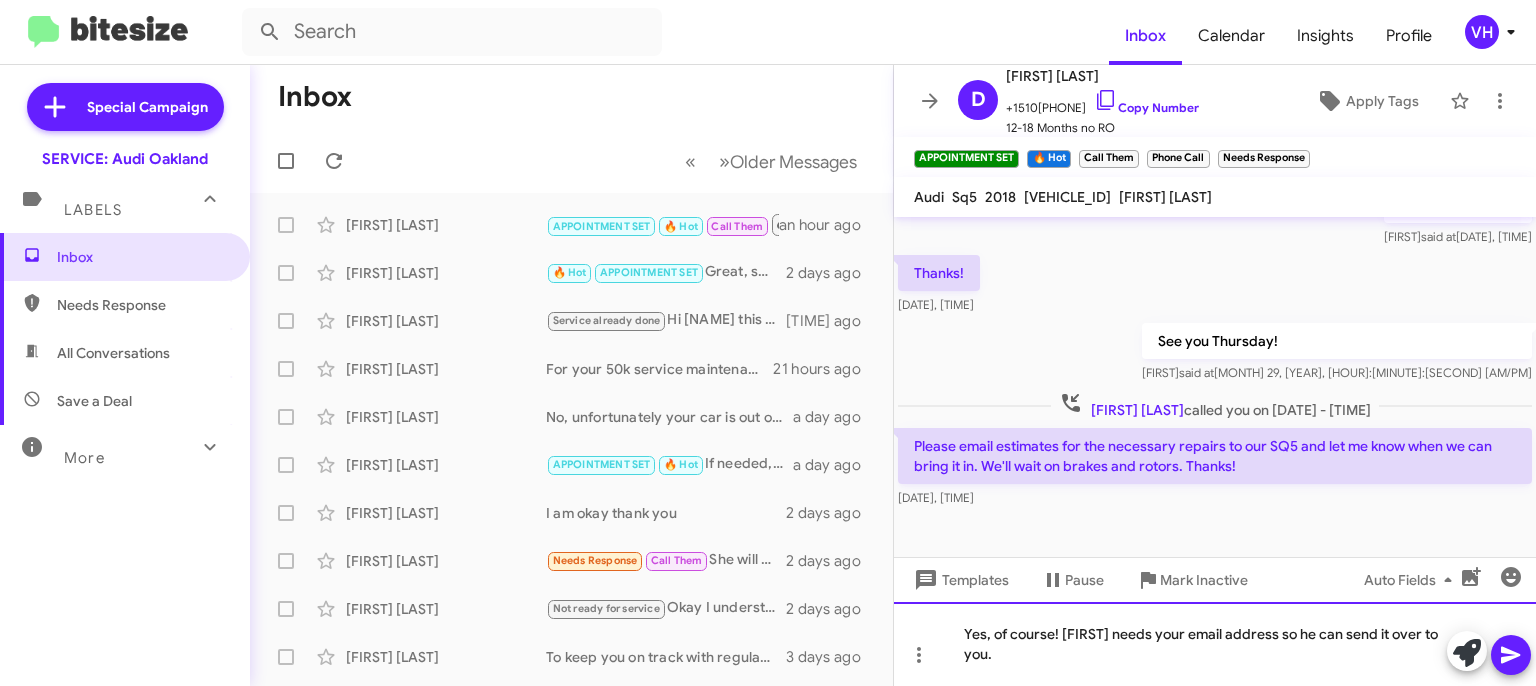 click on "Yes, of course! [FIRST] needs your email address so he can send it over to you." 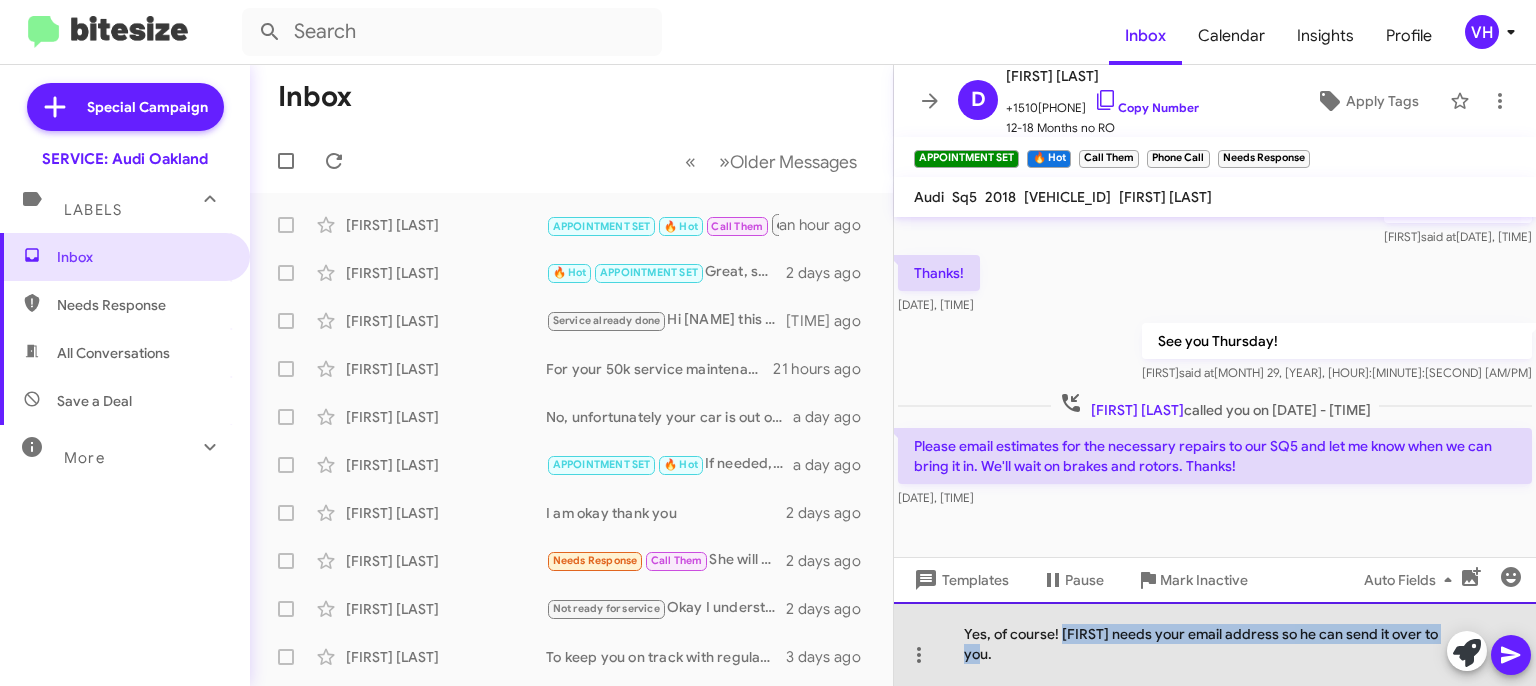drag, startPoint x: 1036, startPoint y: 663, endPoint x: 1063, endPoint y: 628, distance: 44.20407 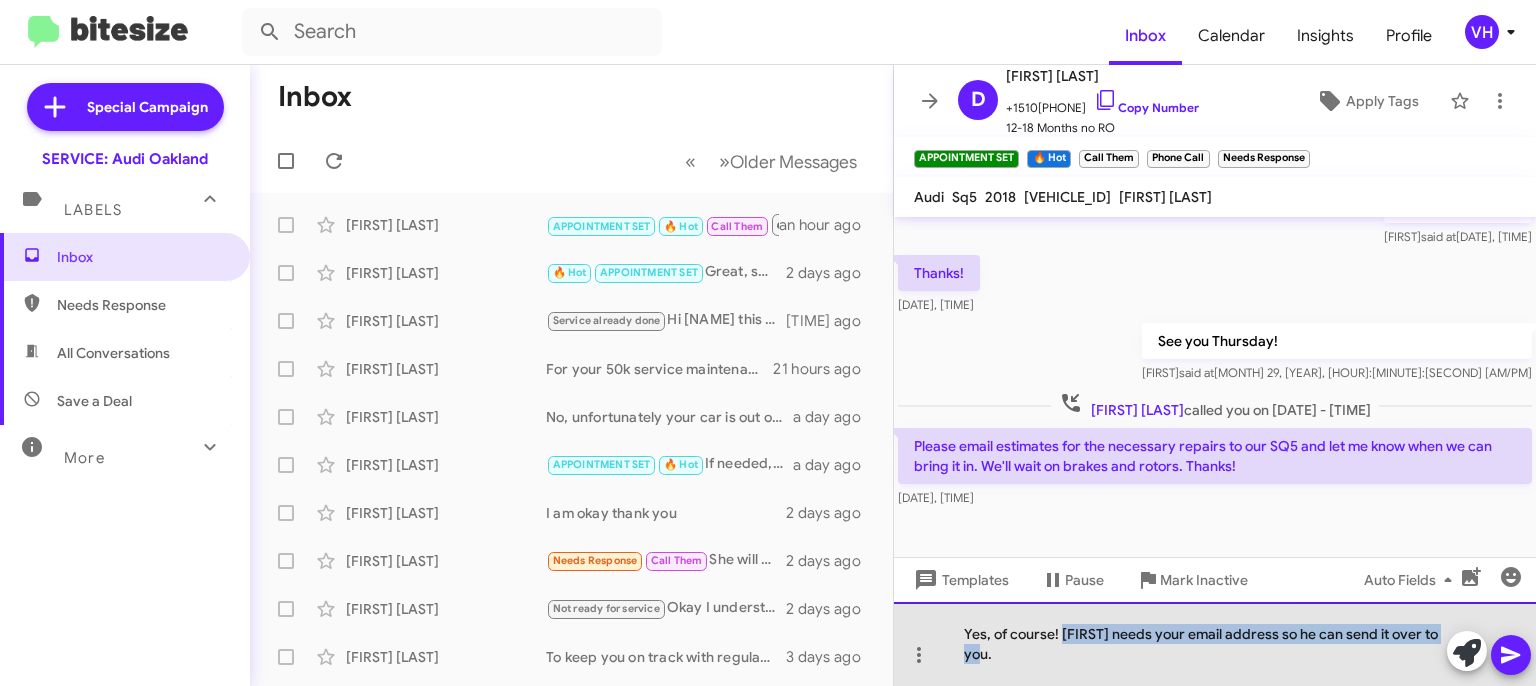 click on "Yes, of course! [FIRST] needs your email address so he can send it over to you." 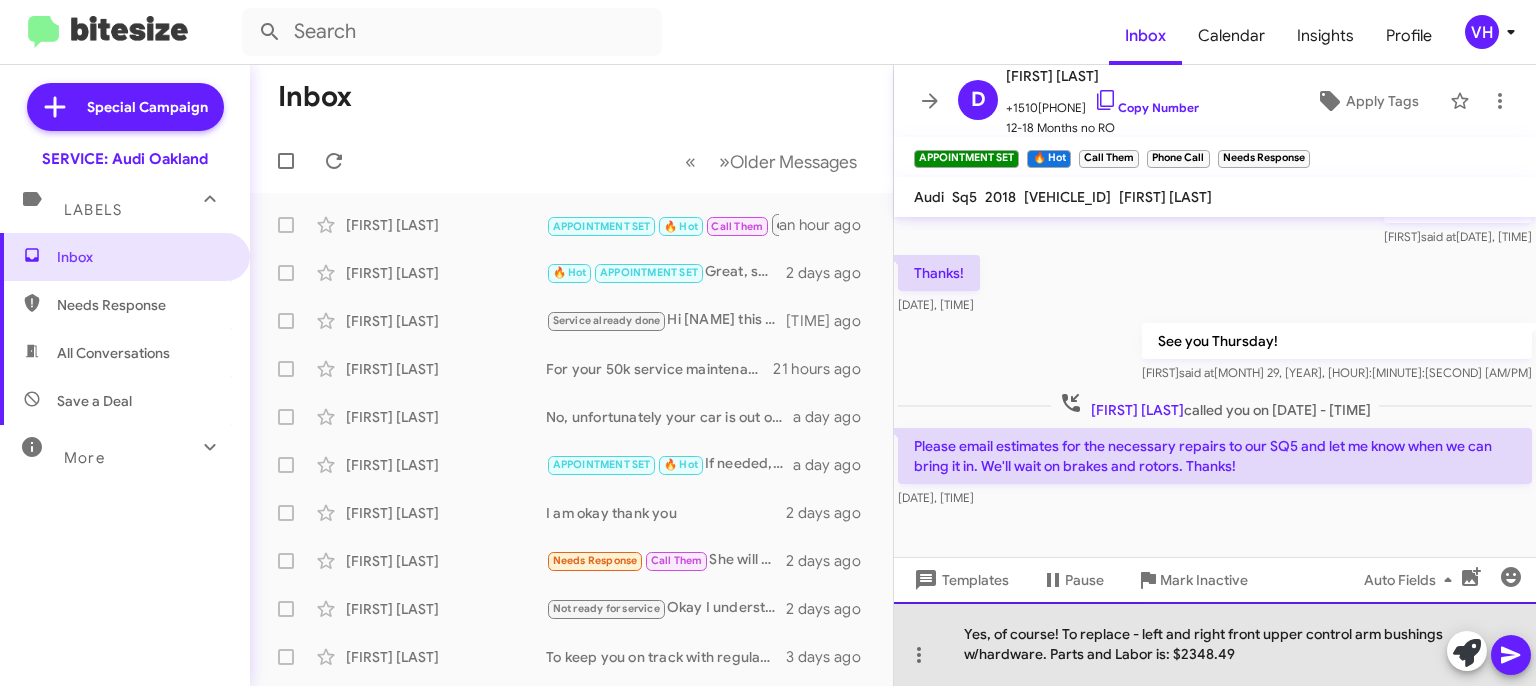 click on "Yes, of course! To replace - left and right front upper control arm bushings w/hardware. Parts and Labor is: $2348.49" 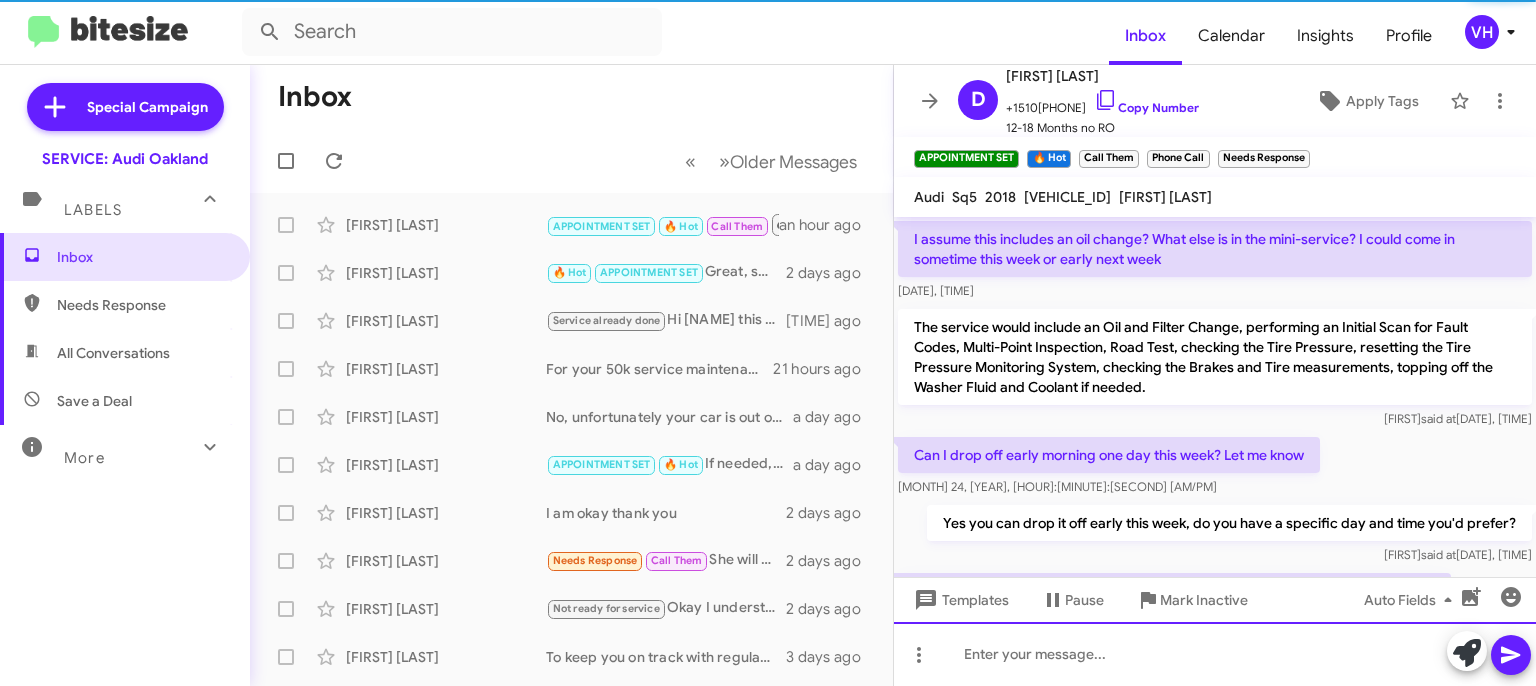 scroll, scrollTop: 100, scrollLeft: 0, axis: vertical 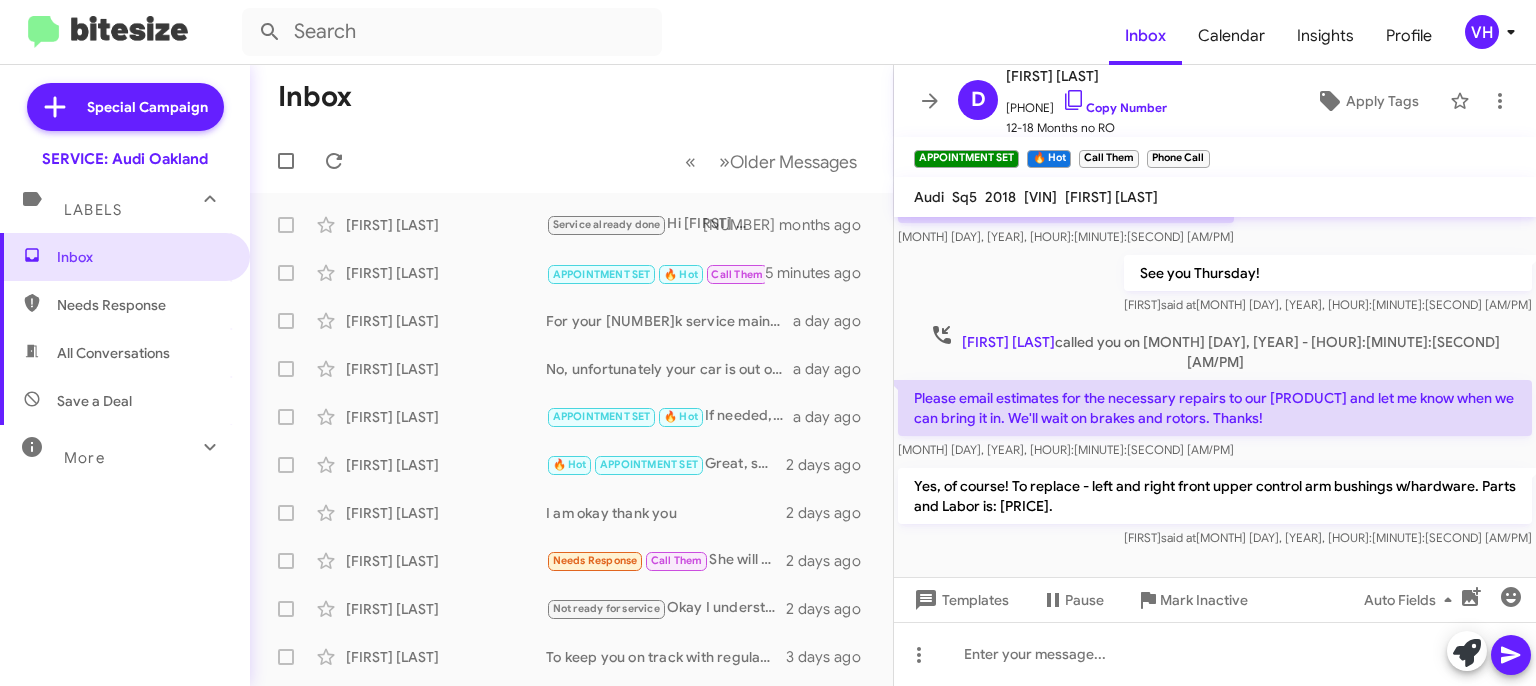 click on "Labels" at bounding box center (93, 210) 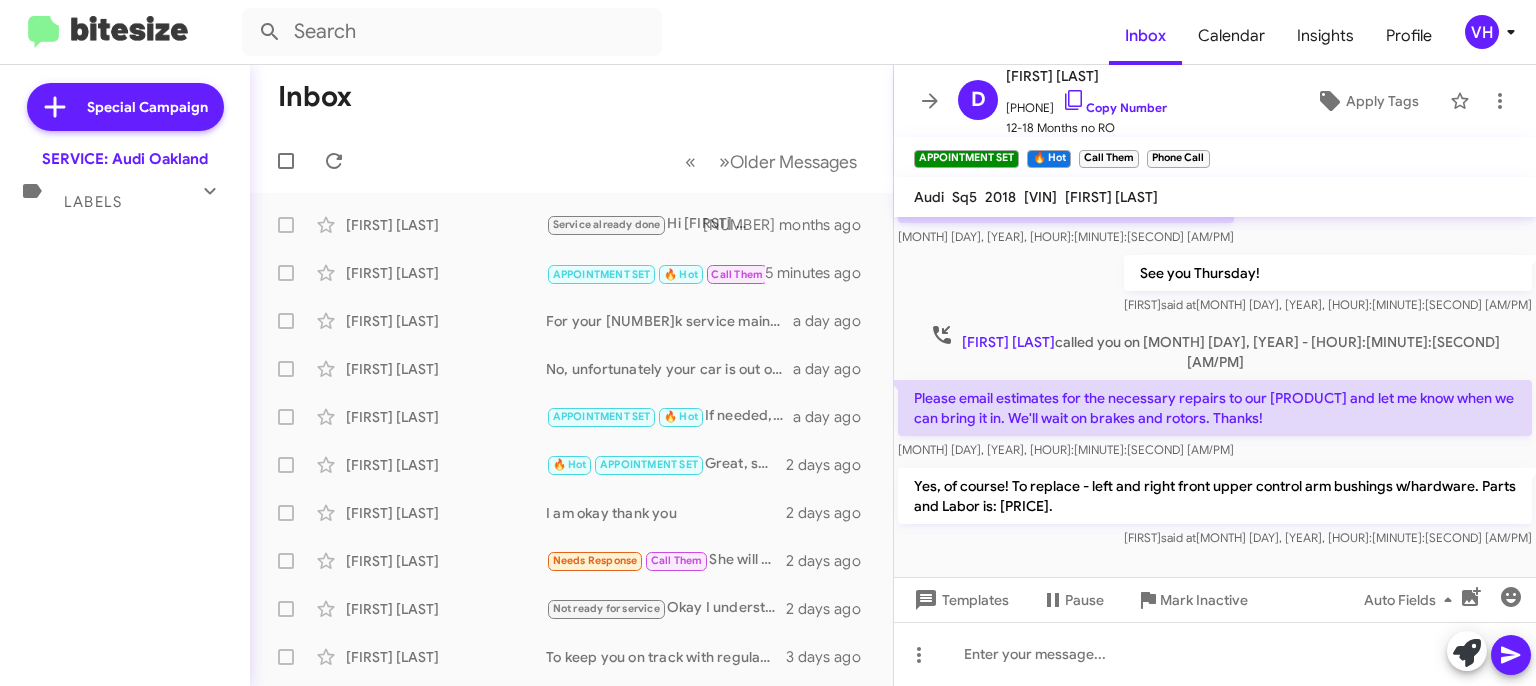 click on "Labels" at bounding box center (125, 193) 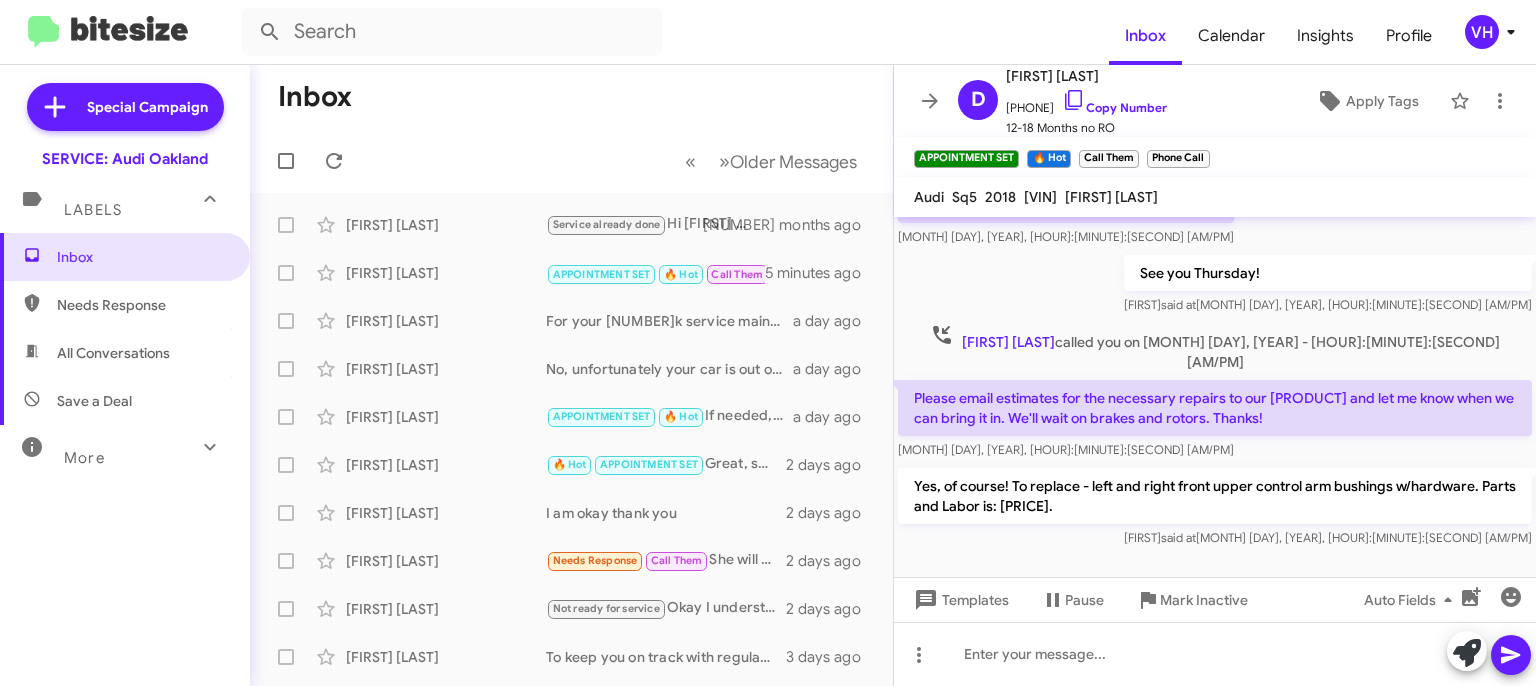 click on "Inbox" at bounding box center (142, 257) 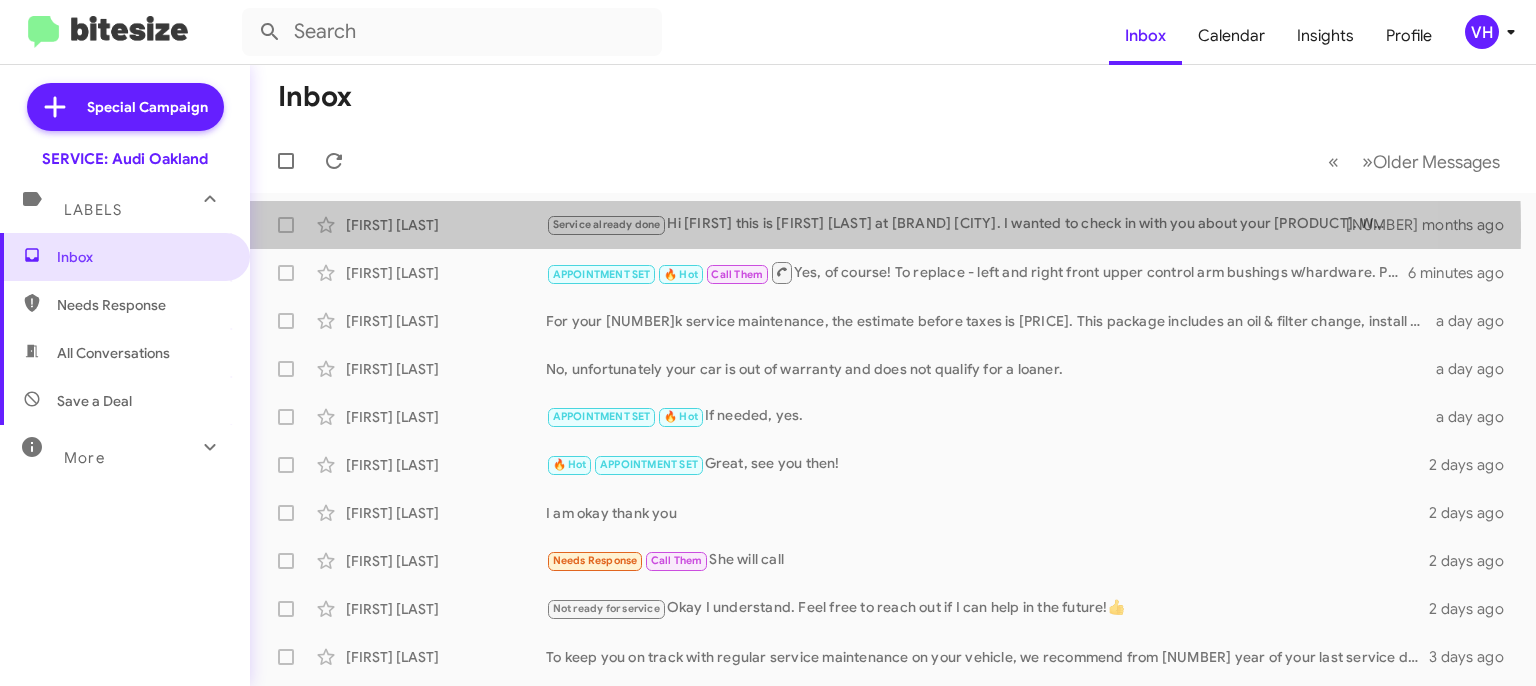 click on "[FIRST] [LAST]" 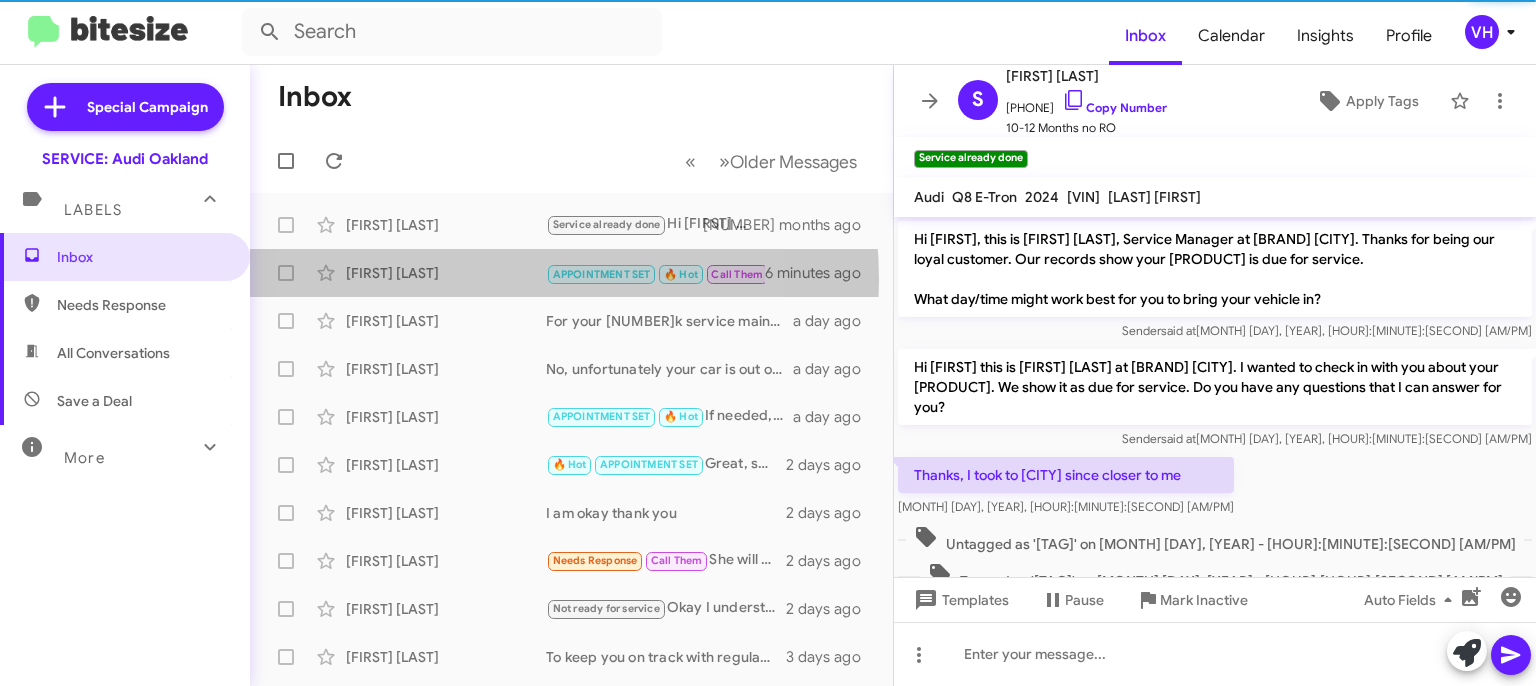 click on "[FIRST] [LAST]" 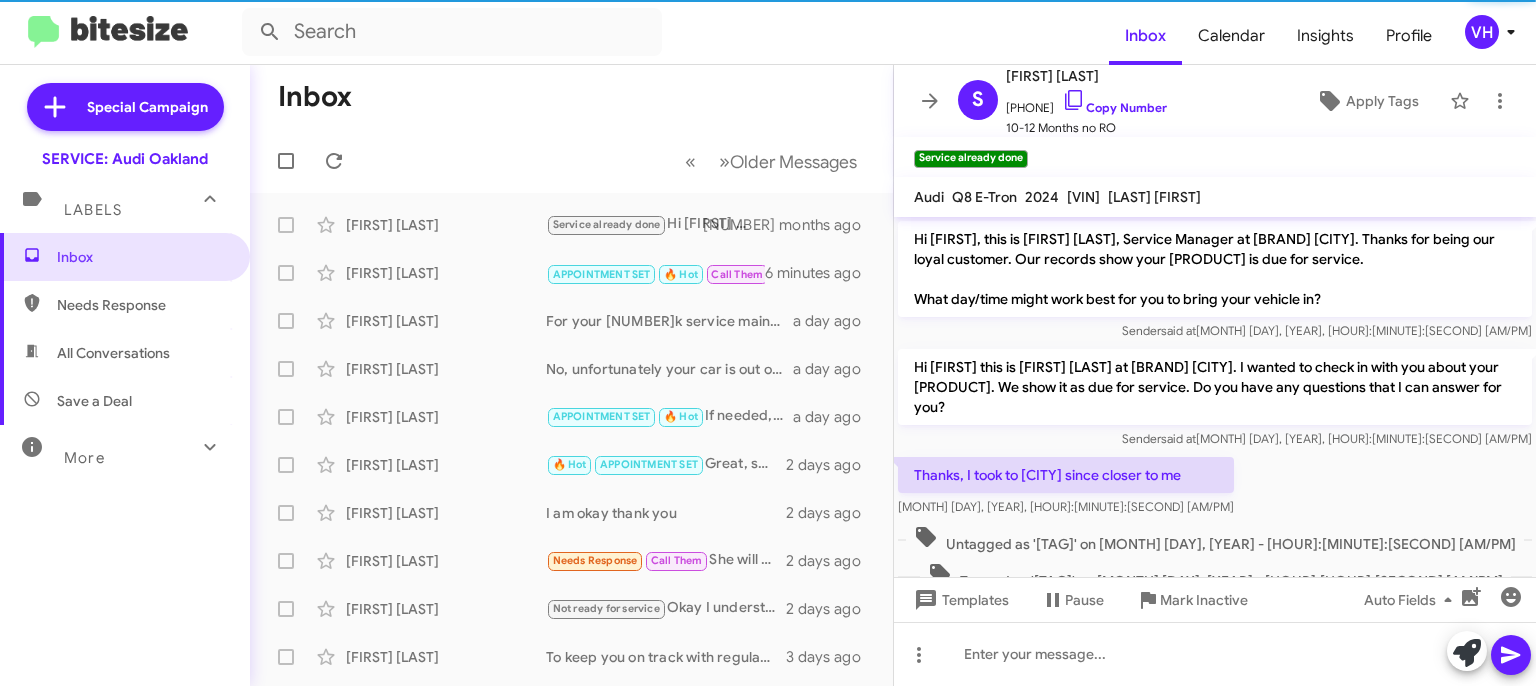 scroll, scrollTop: 926, scrollLeft: 0, axis: vertical 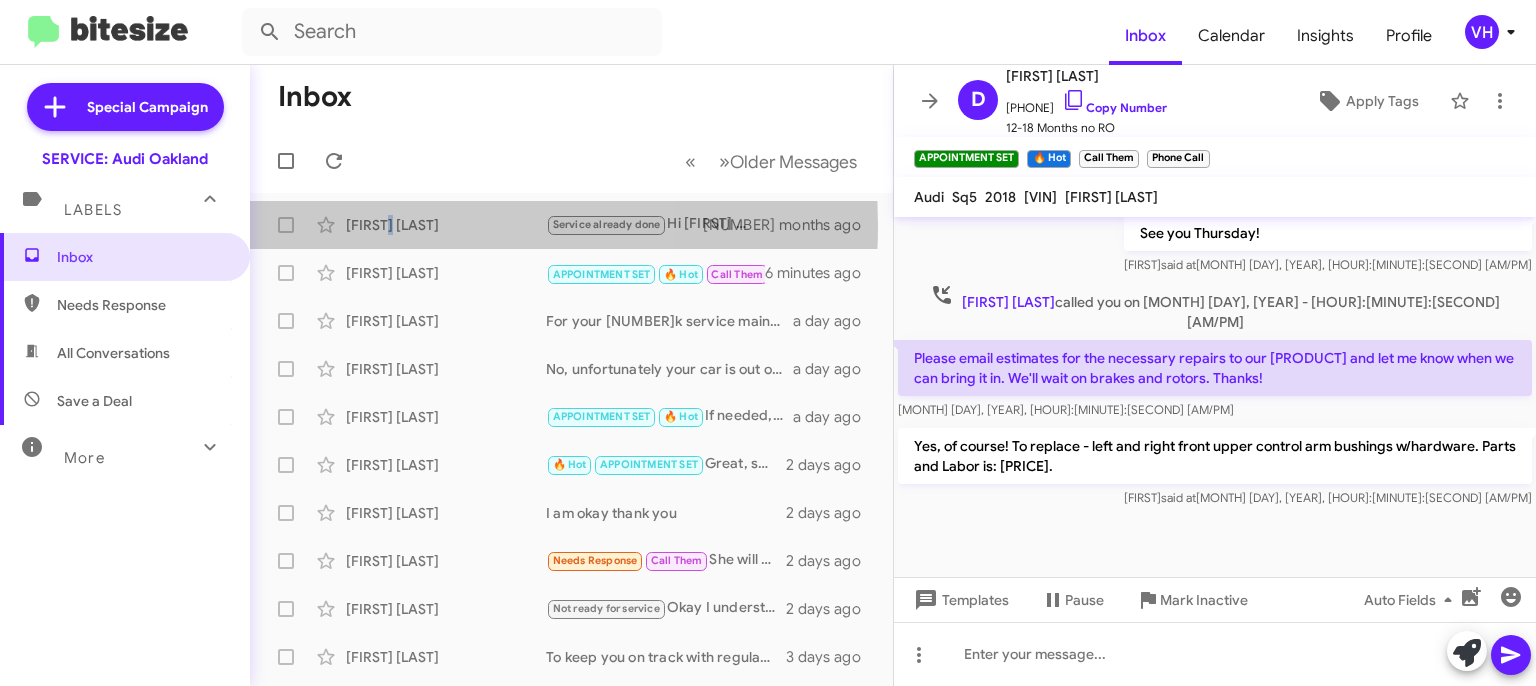 click on "[FIRST] [LAST]" 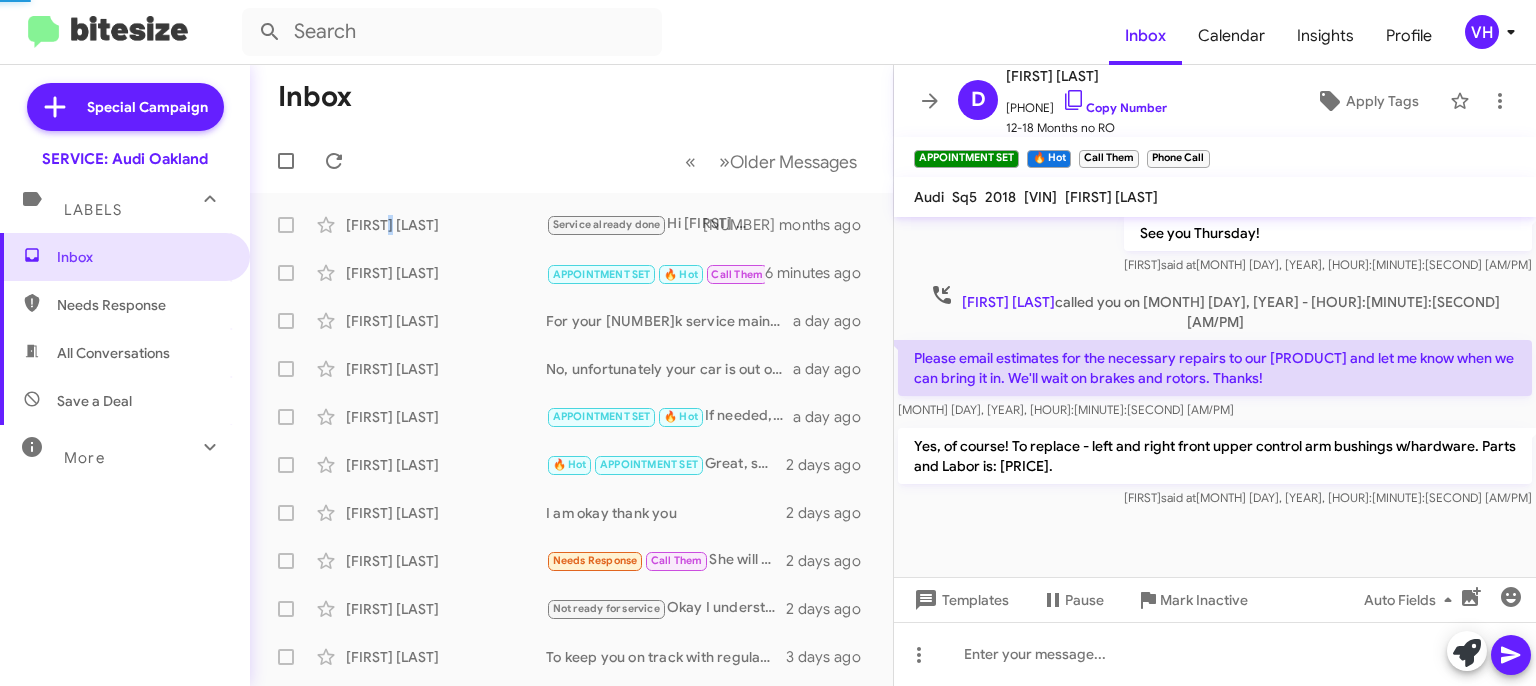 scroll, scrollTop: 24, scrollLeft: 0, axis: vertical 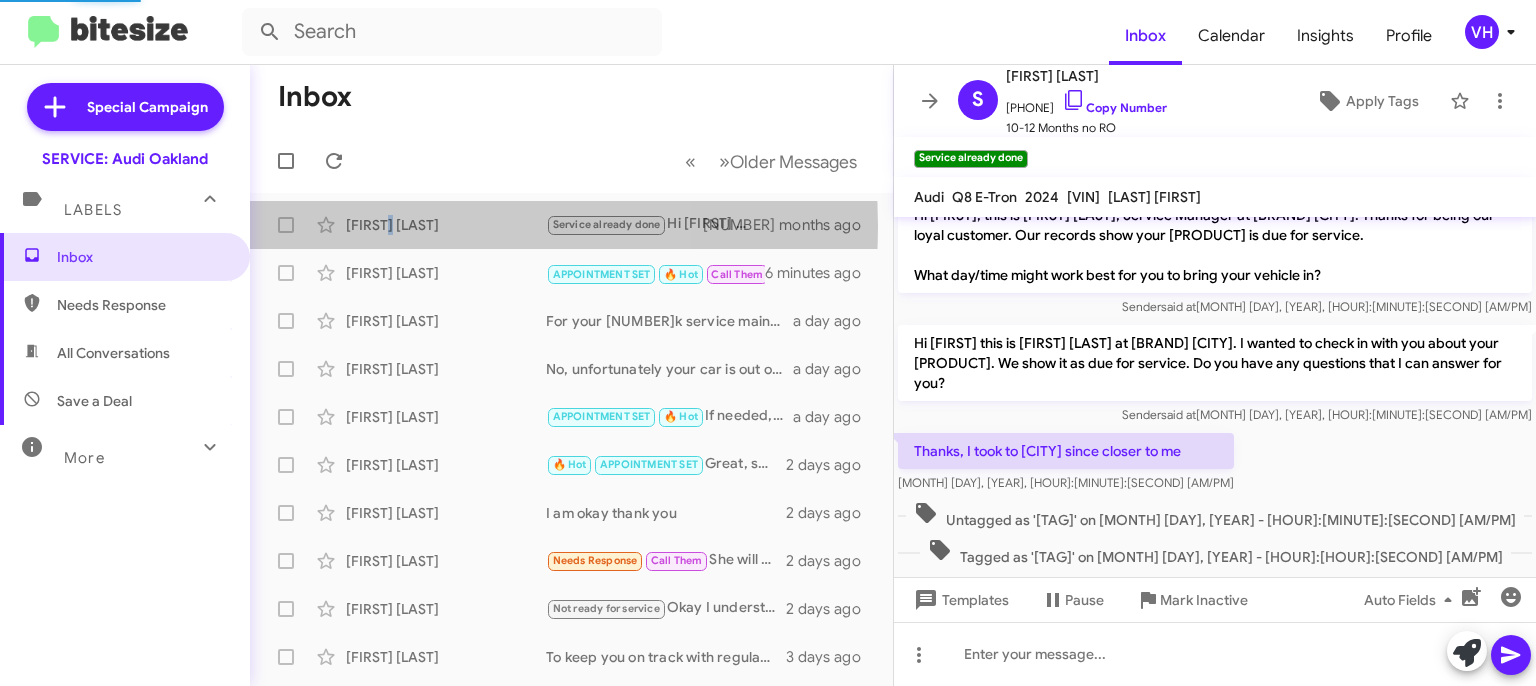 click on "[FIRST] [LAST]" 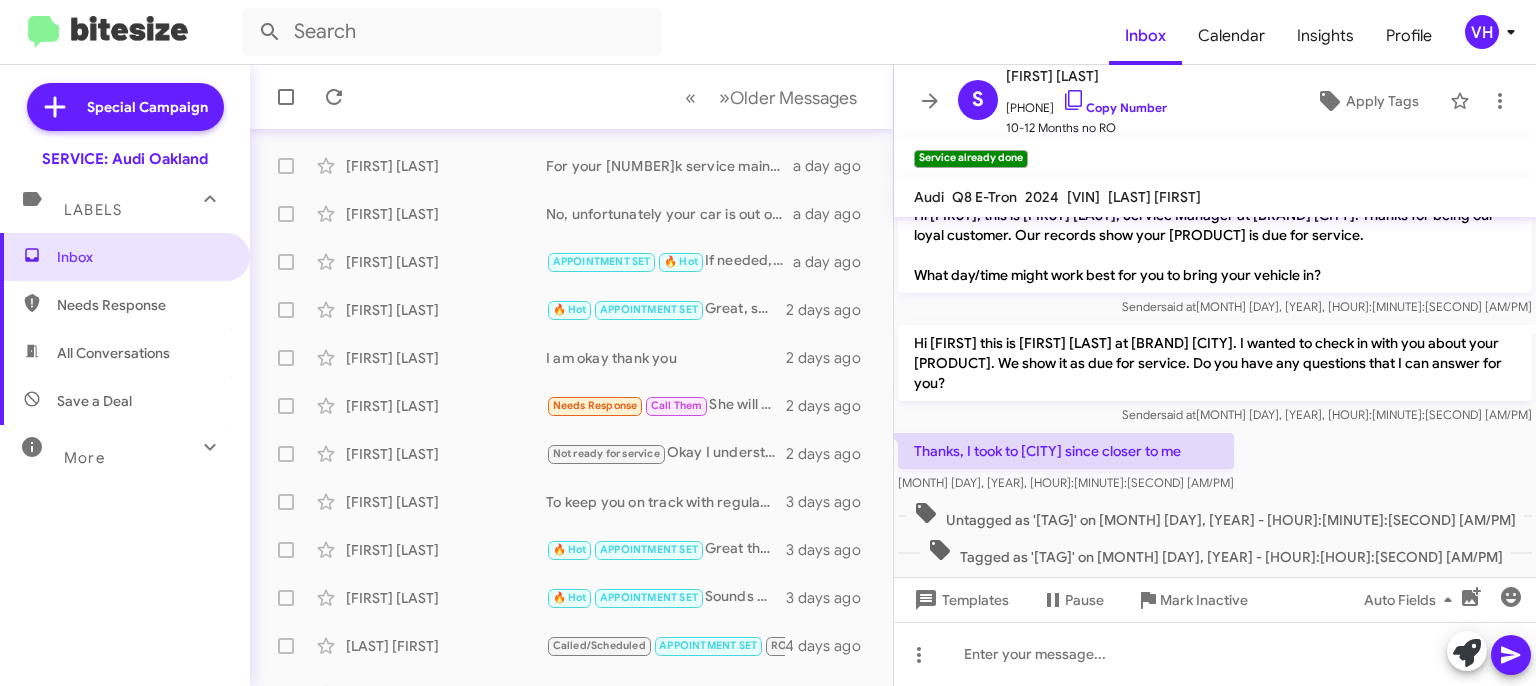 scroll, scrollTop: 300, scrollLeft: 0, axis: vertical 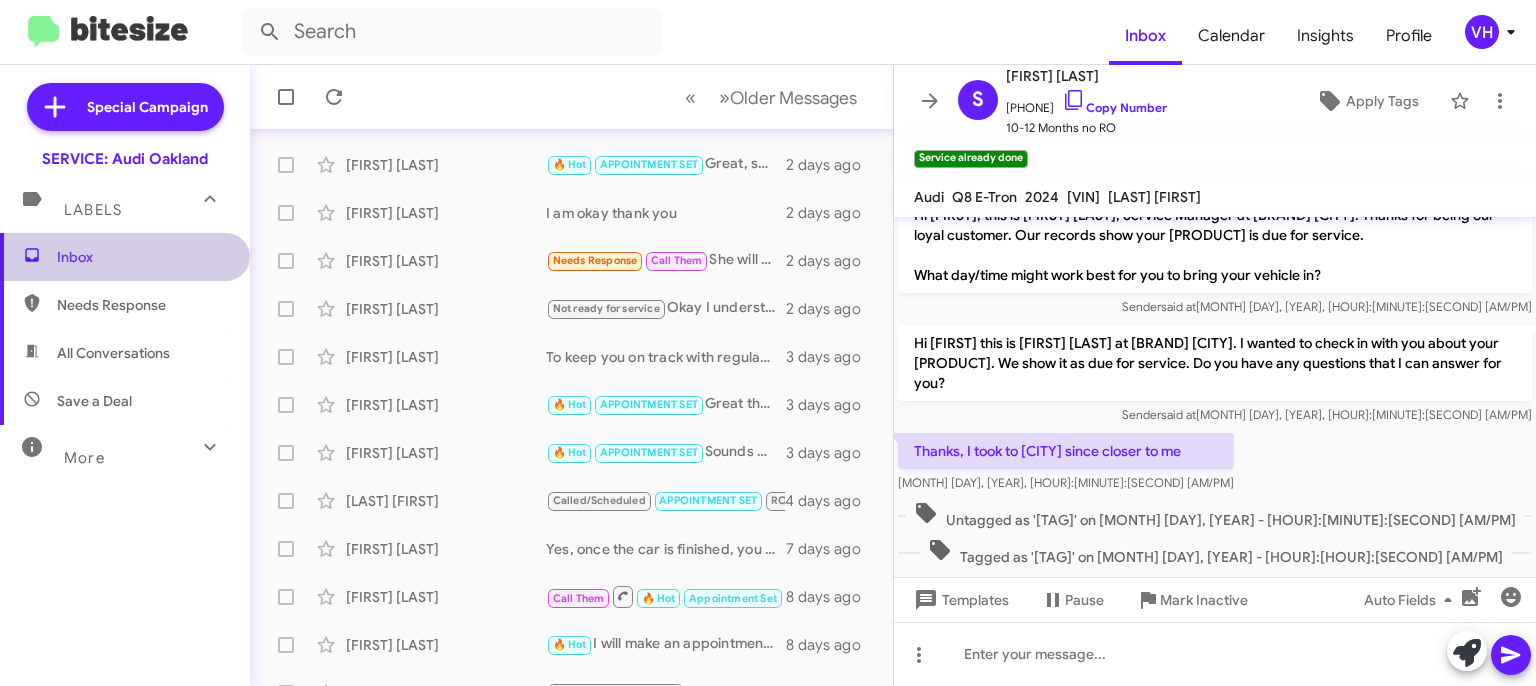 click on "Inbox" at bounding box center [142, 257] 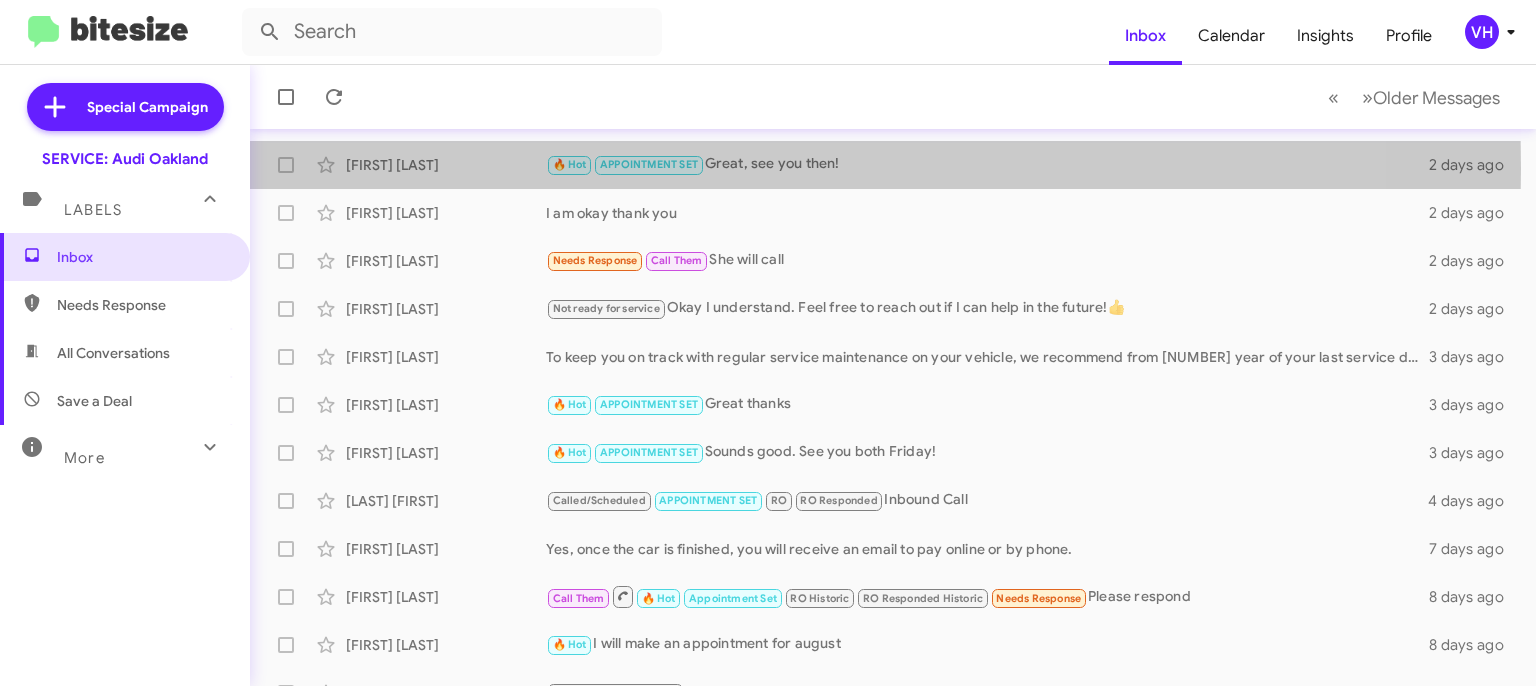 click on "[FIRST] [LAST]" 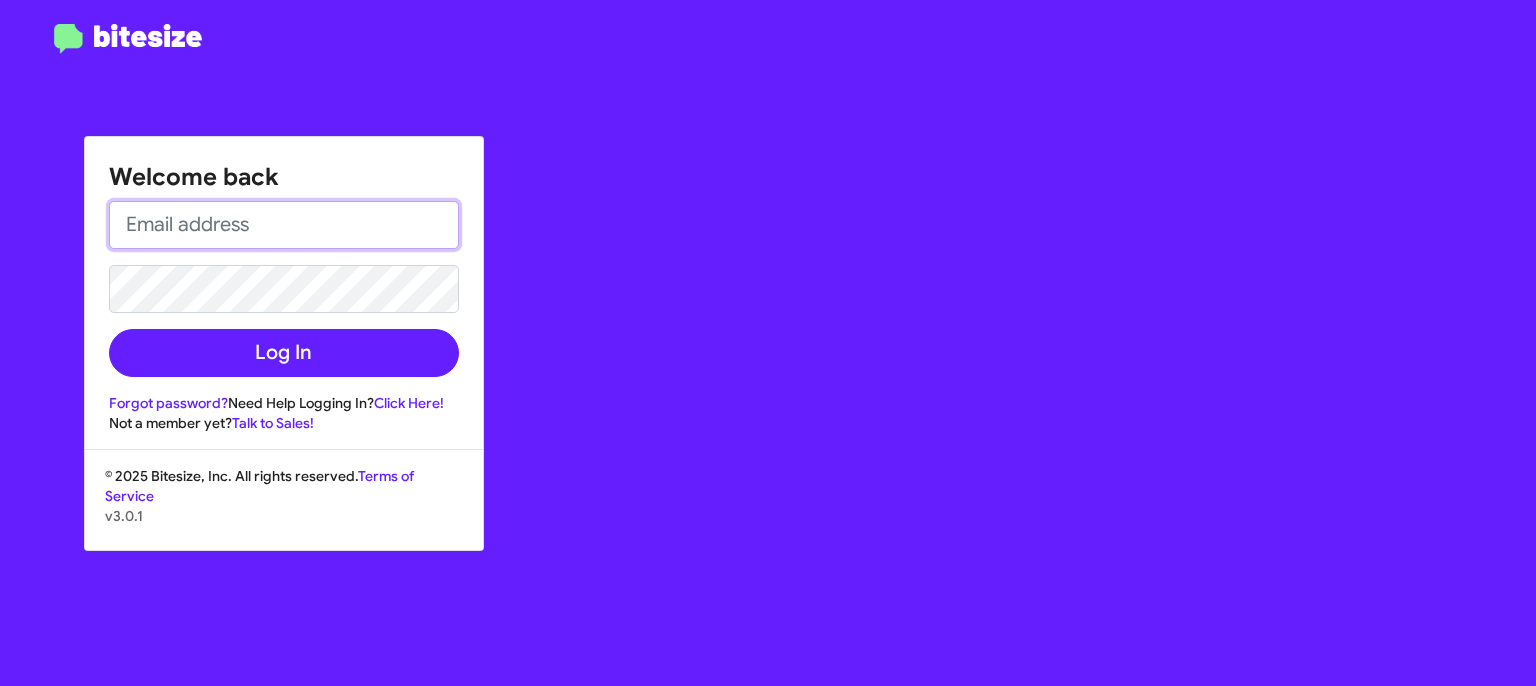 type on "veda.houngviengkham@swickard.com" 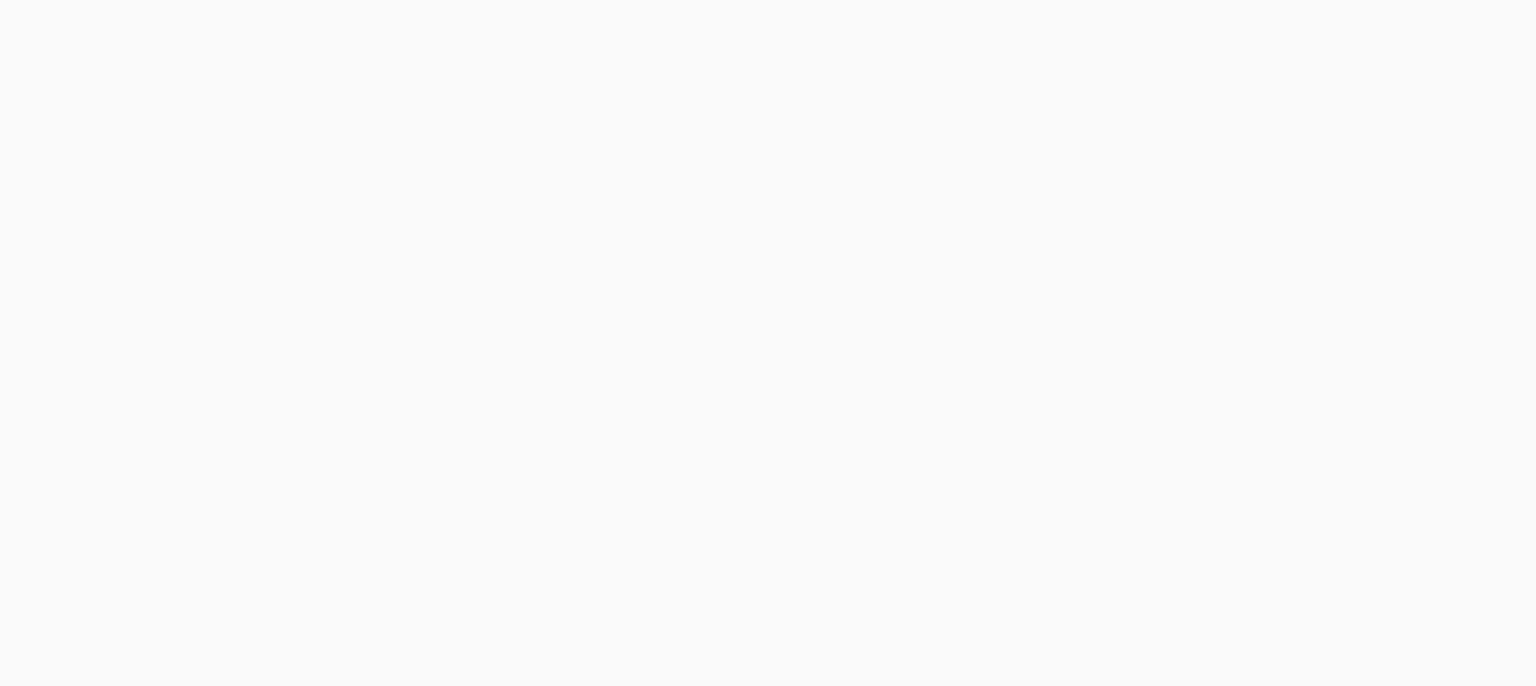 scroll, scrollTop: 0, scrollLeft: 0, axis: both 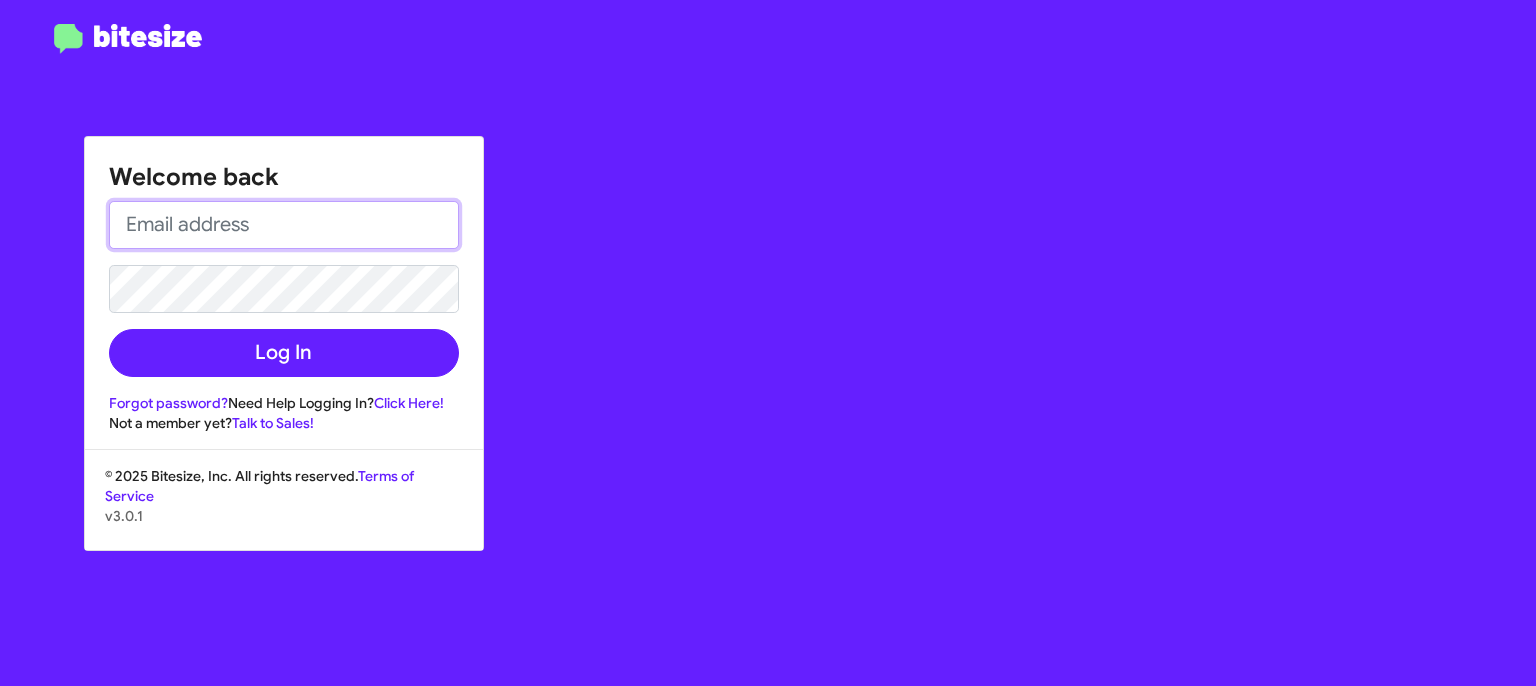 type on "[EMAIL]" 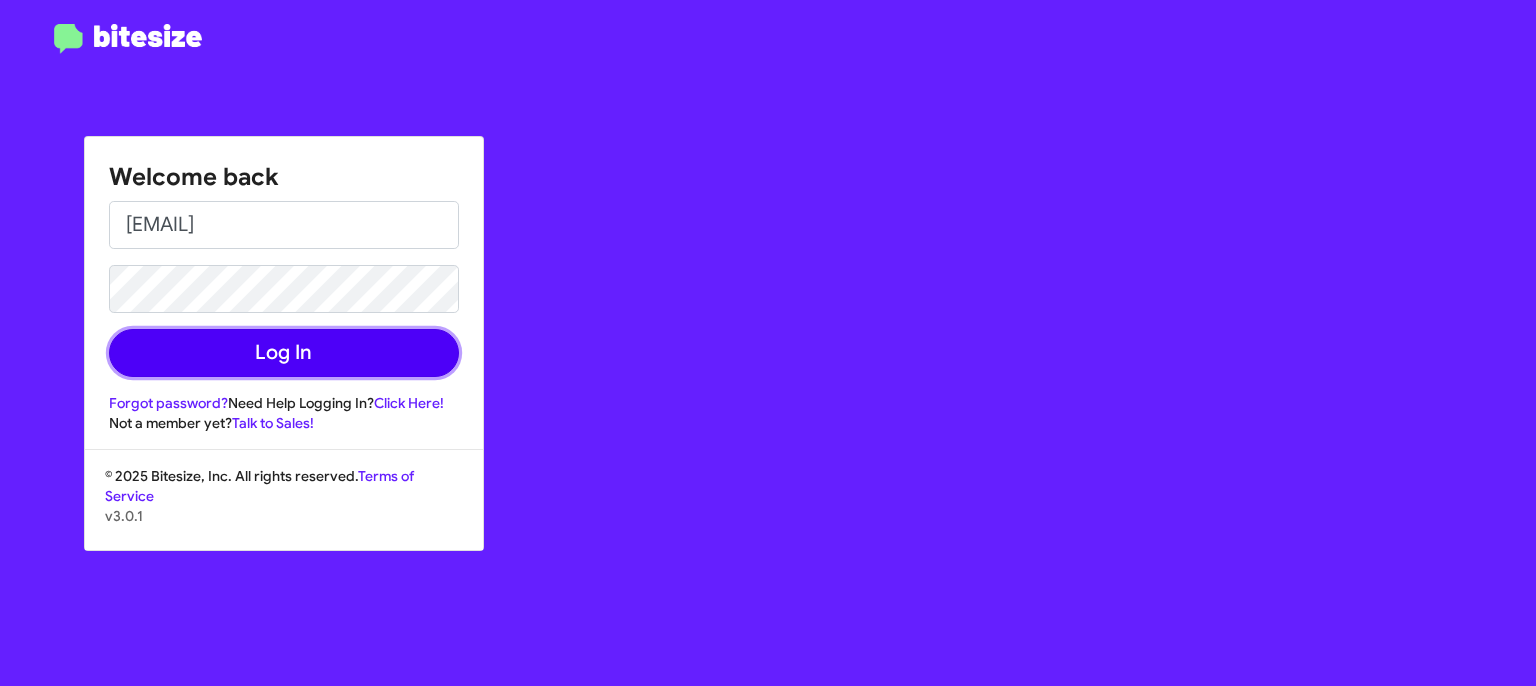 click on "Log In" 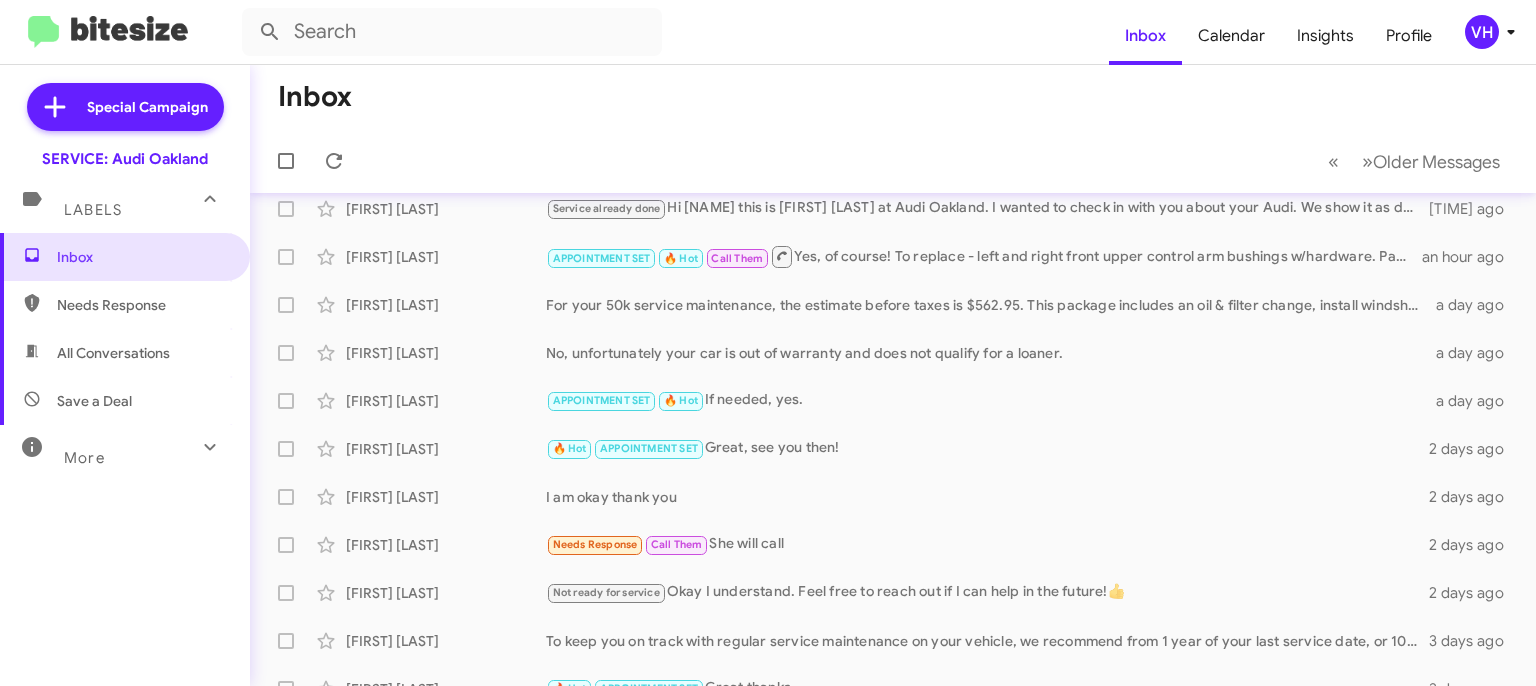 scroll, scrollTop: 0, scrollLeft: 0, axis: both 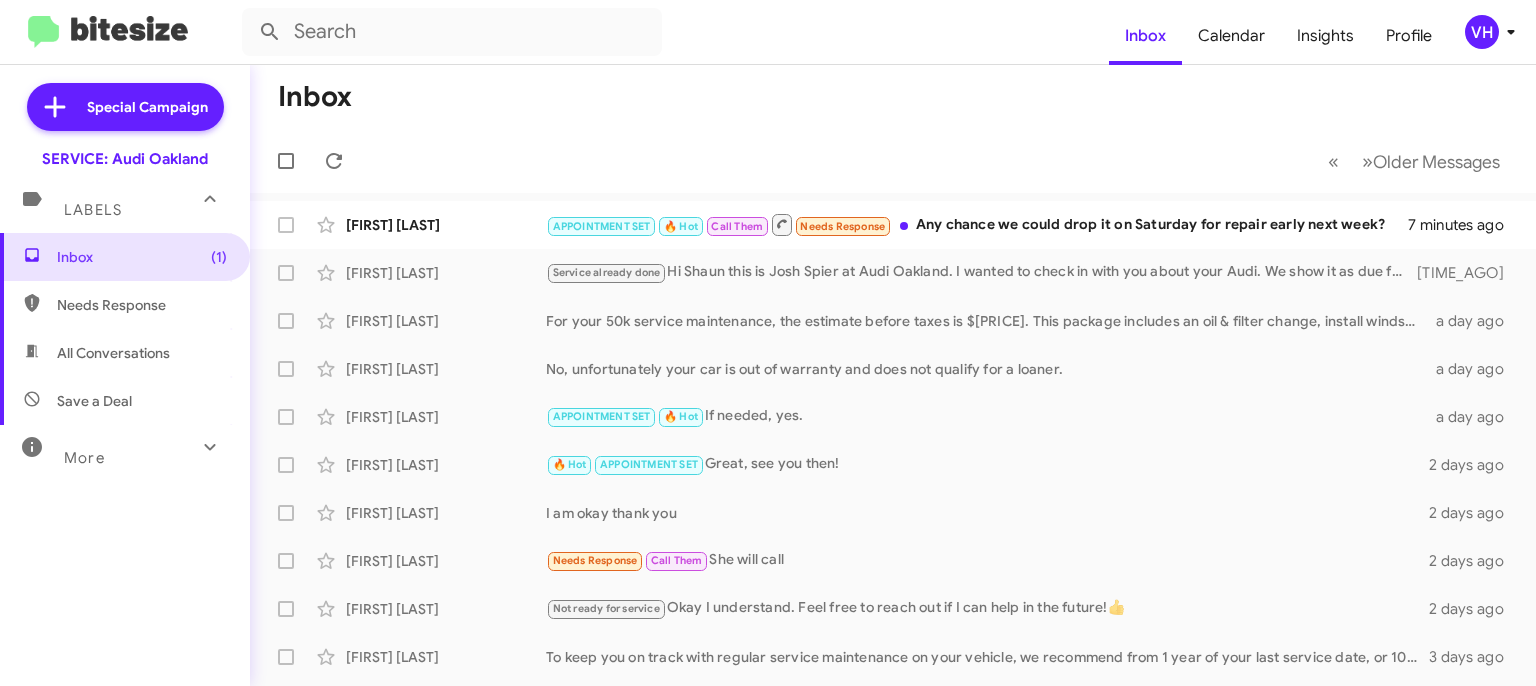 click on "[FIRST] [LAST]" 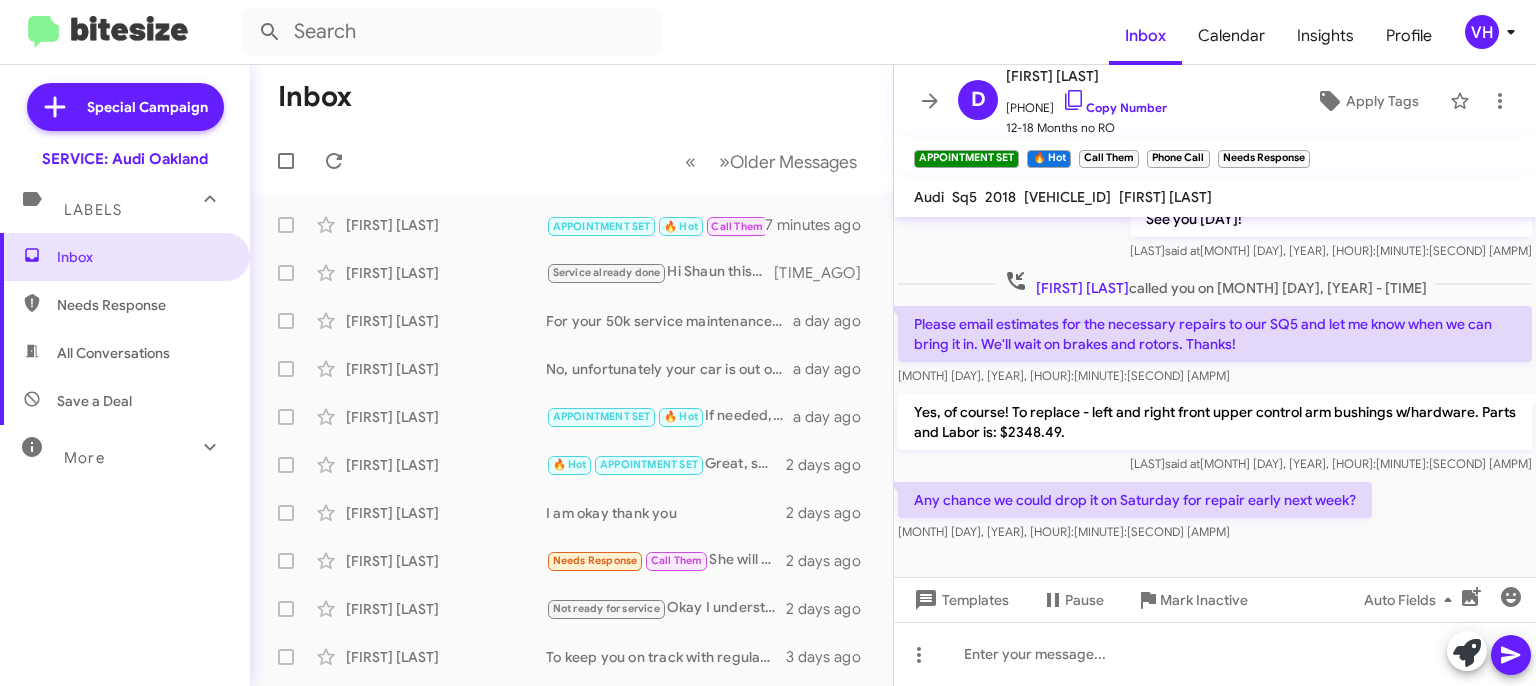 scroll, scrollTop: 926, scrollLeft: 0, axis: vertical 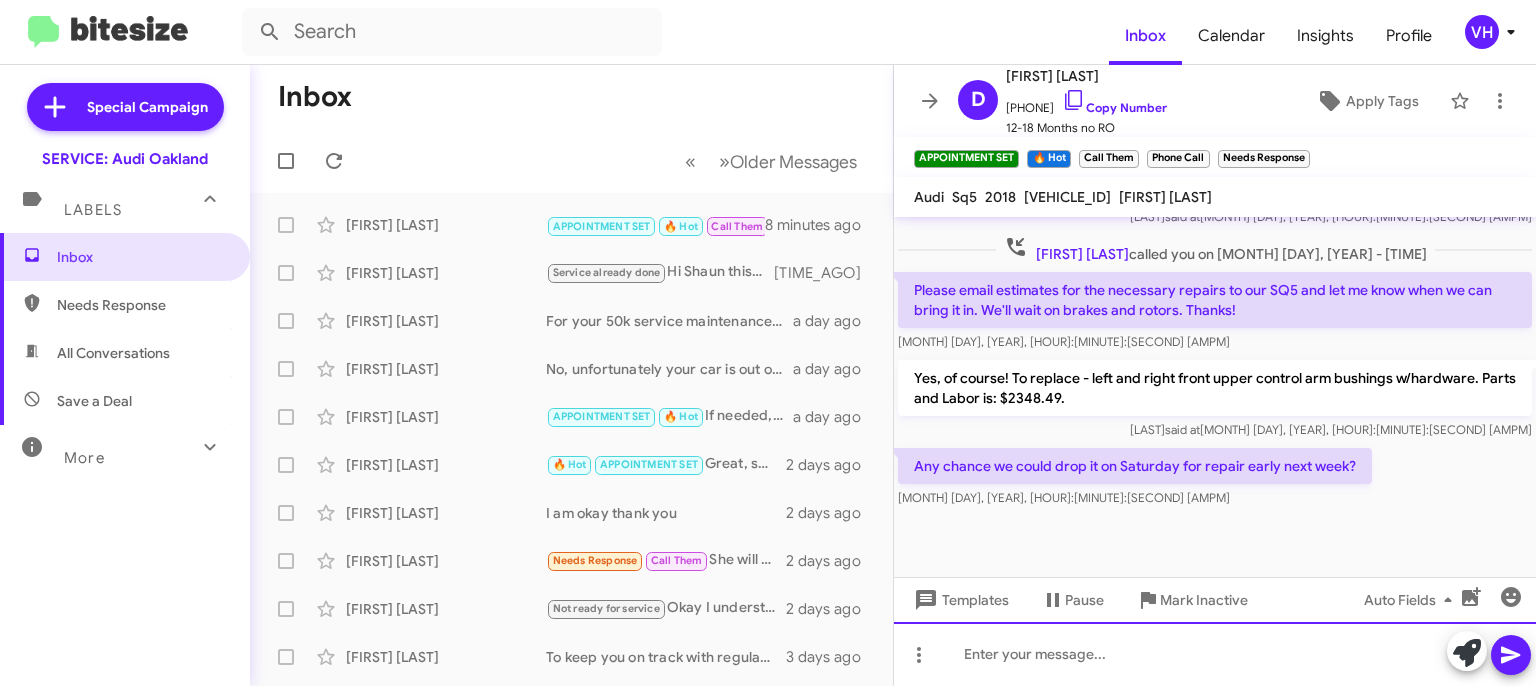 click 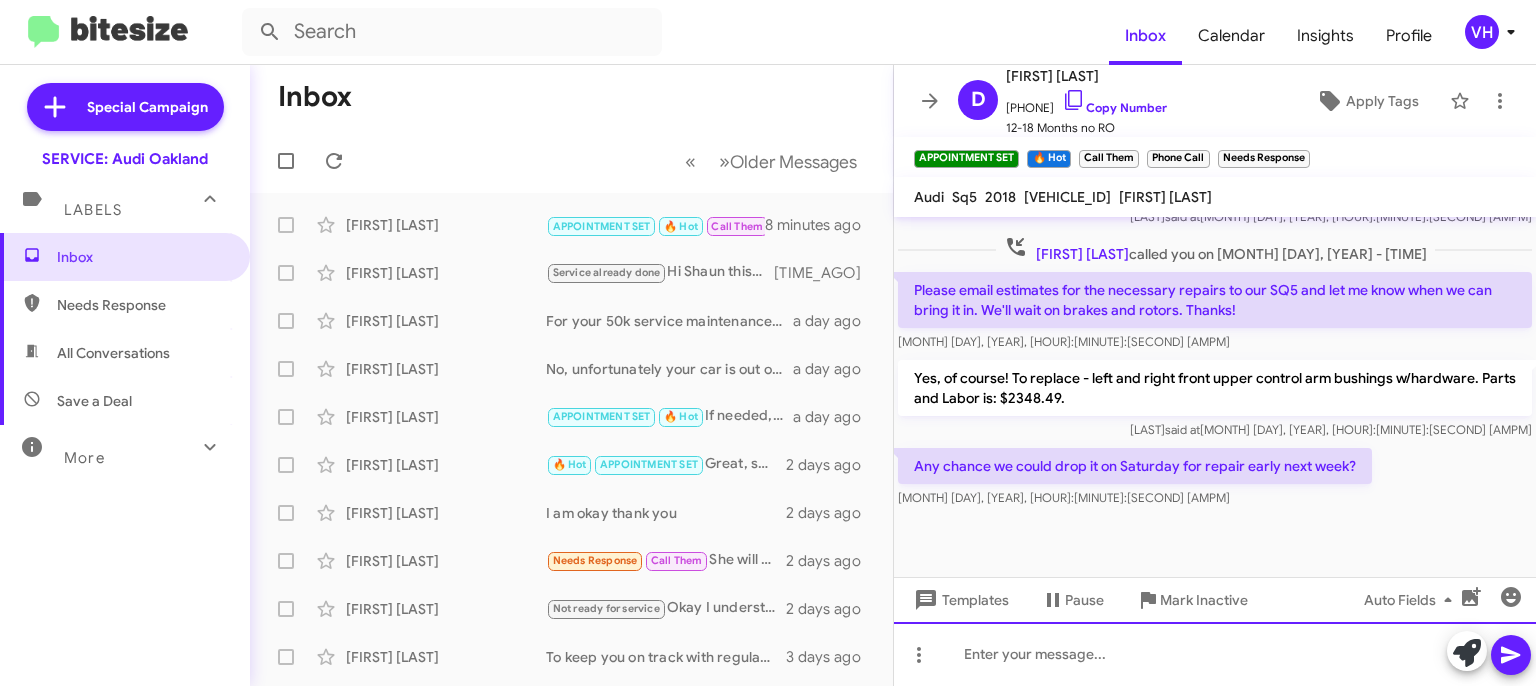 type 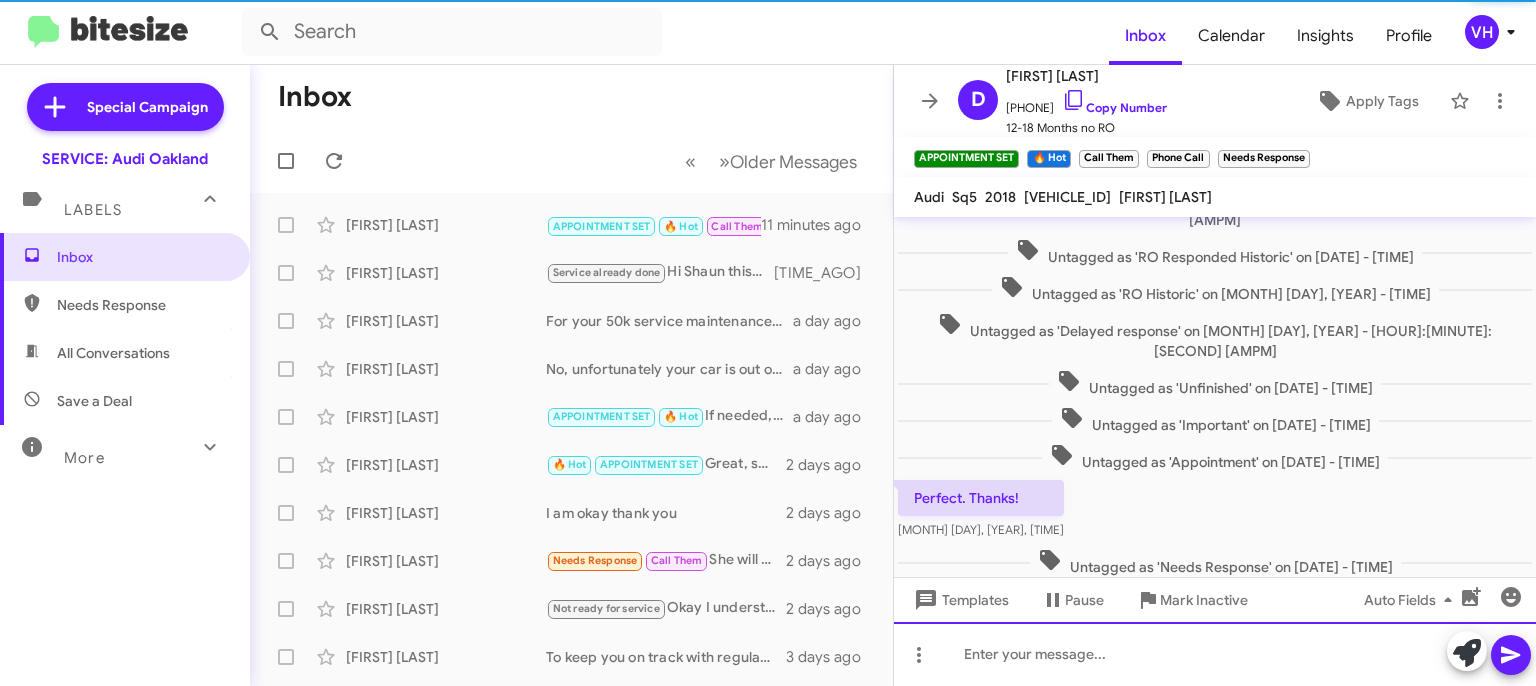 scroll, scrollTop: 132, scrollLeft: 0, axis: vertical 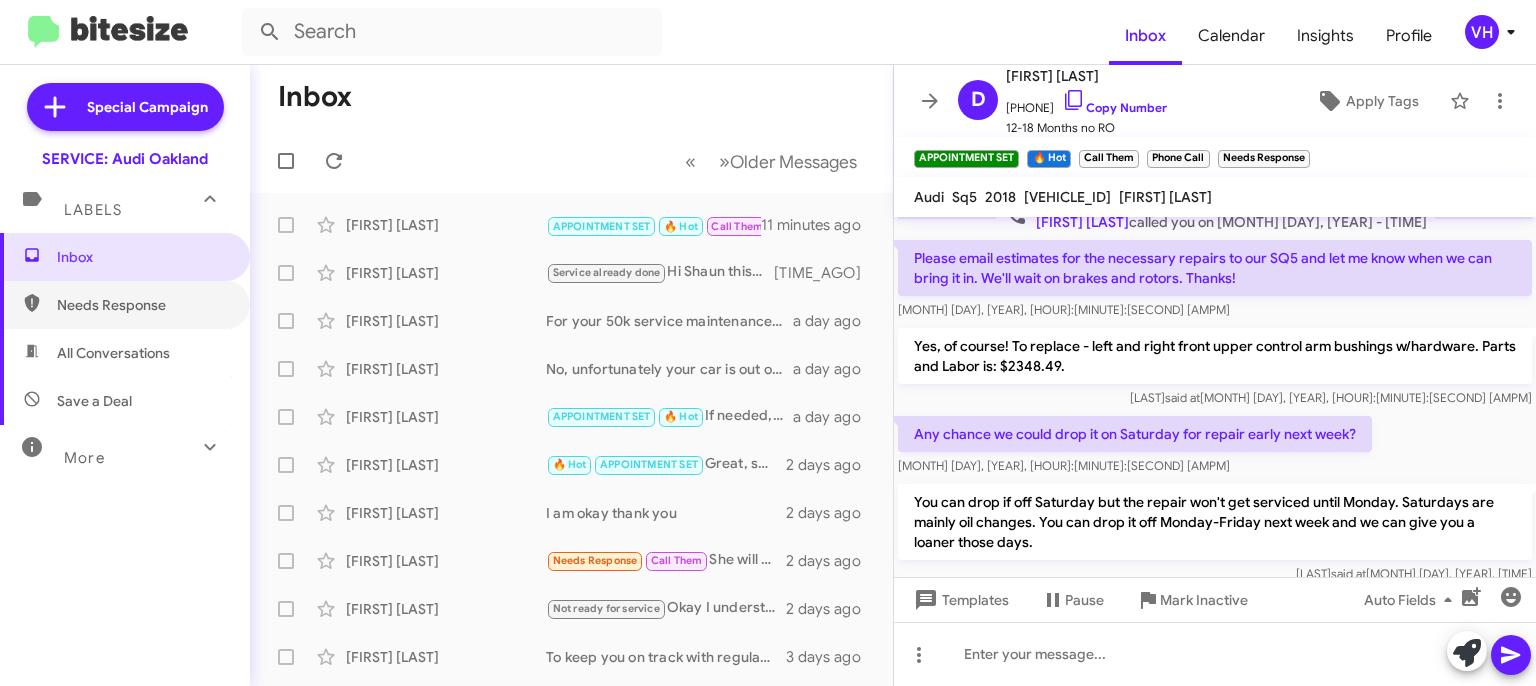 click on "Needs Response" at bounding box center [142, 305] 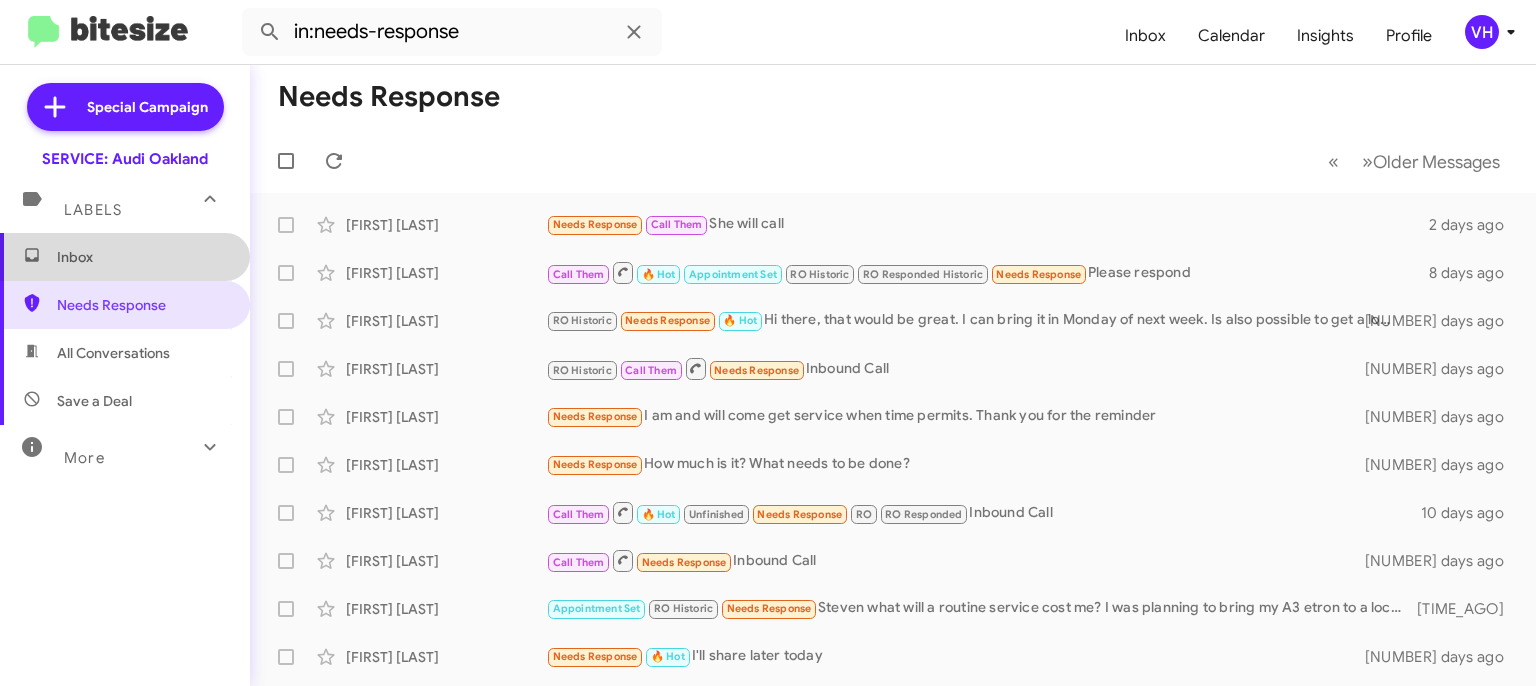 click on "Inbox" at bounding box center (142, 257) 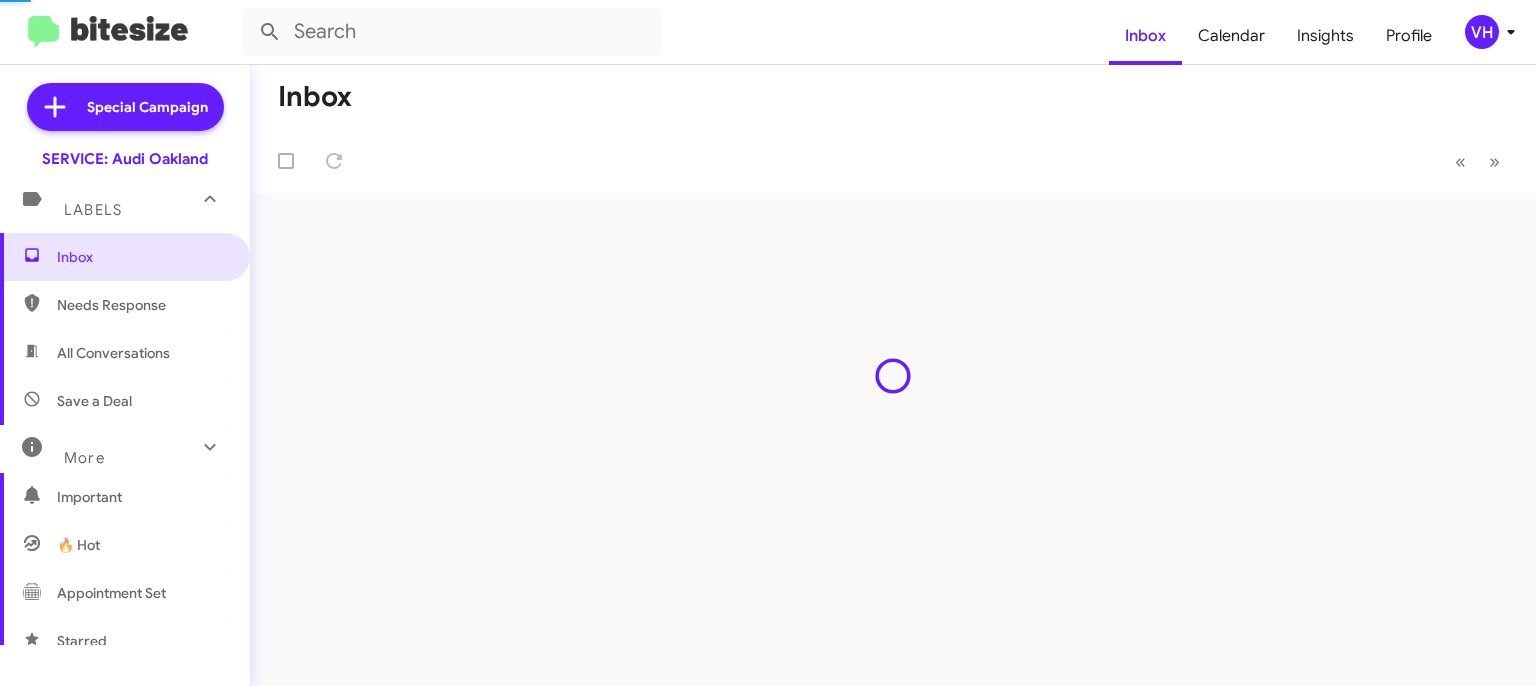 scroll, scrollTop: 0, scrollLeft: 0, axis: both 